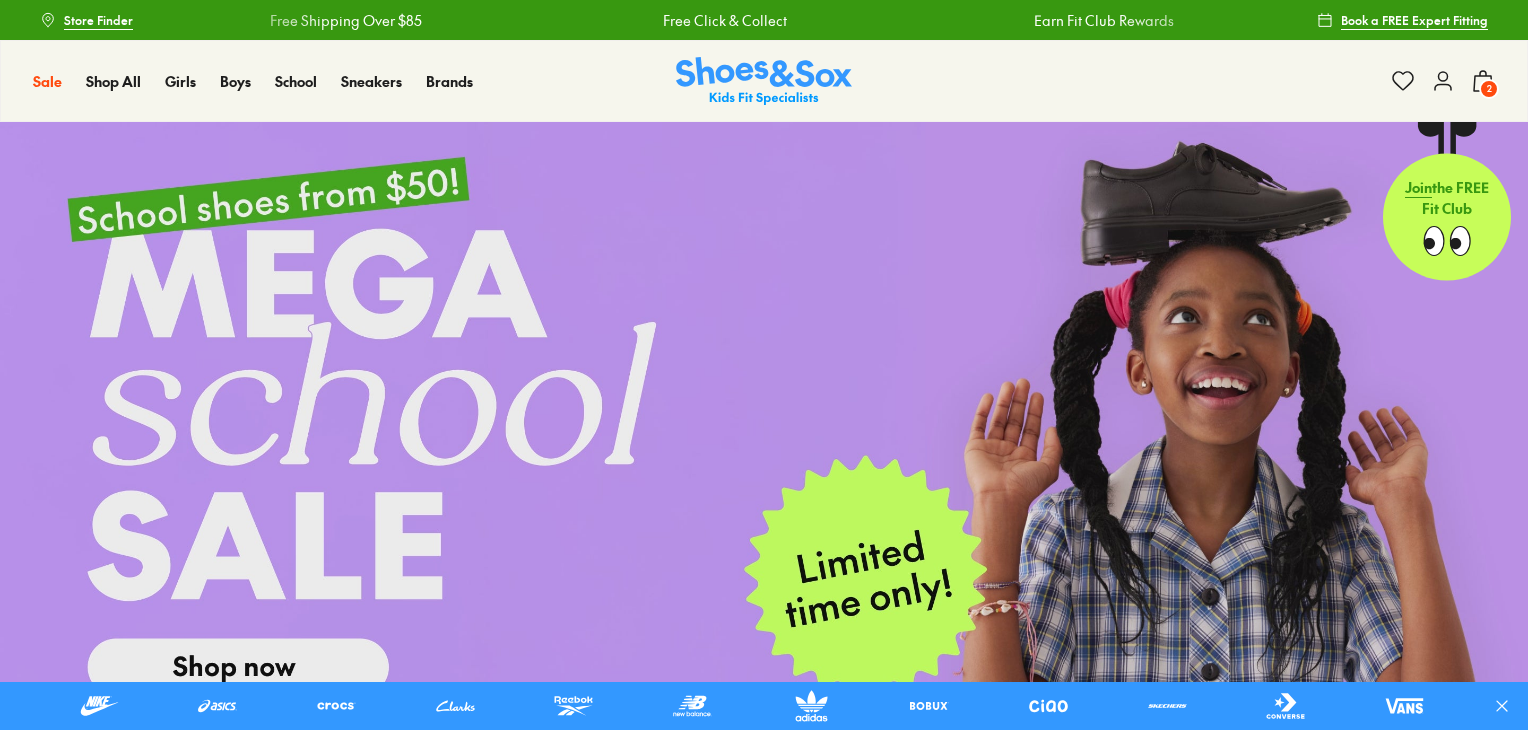 scroll, scrollTop: 0, scrollLeft: 0, axis: both 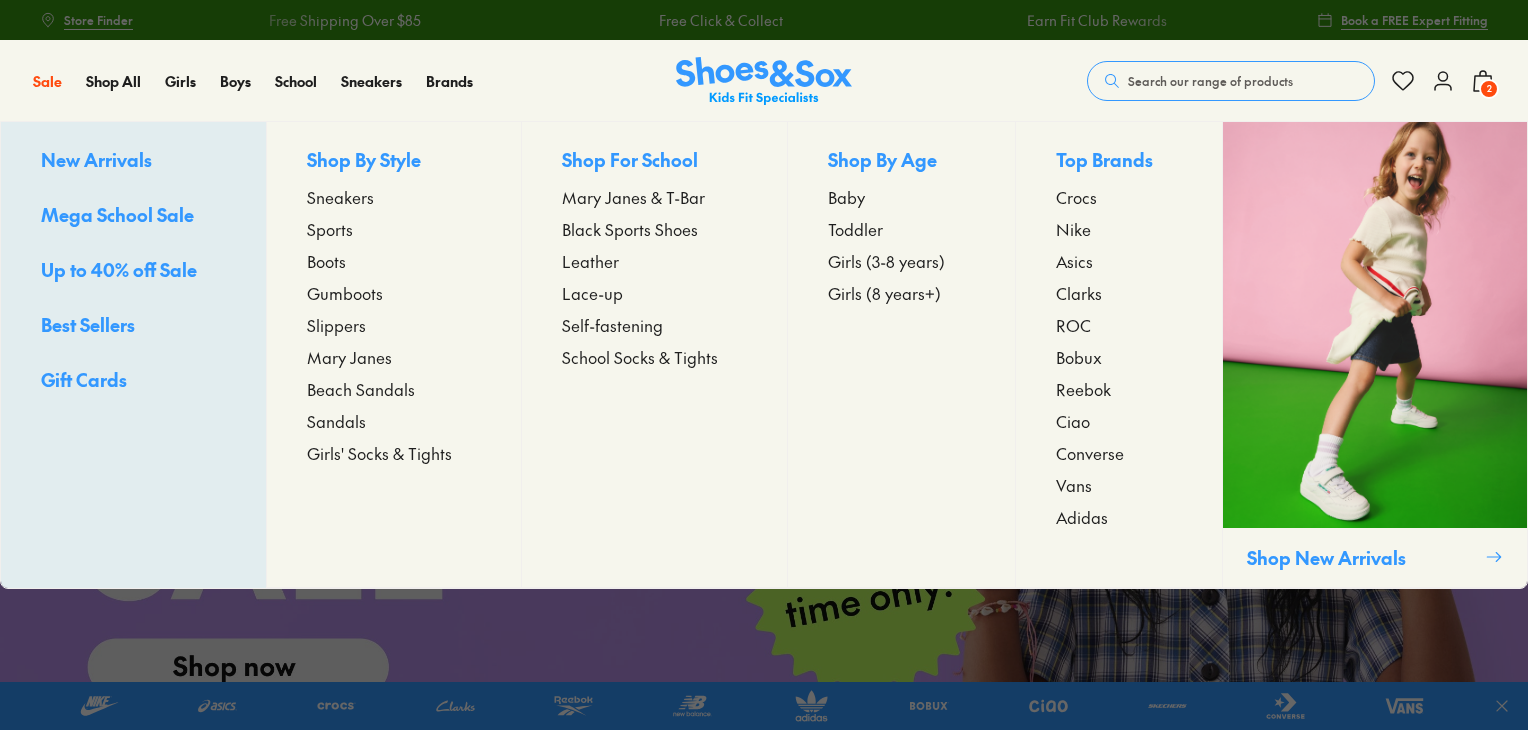 click on "Sports" at bounding box center [330, 229] 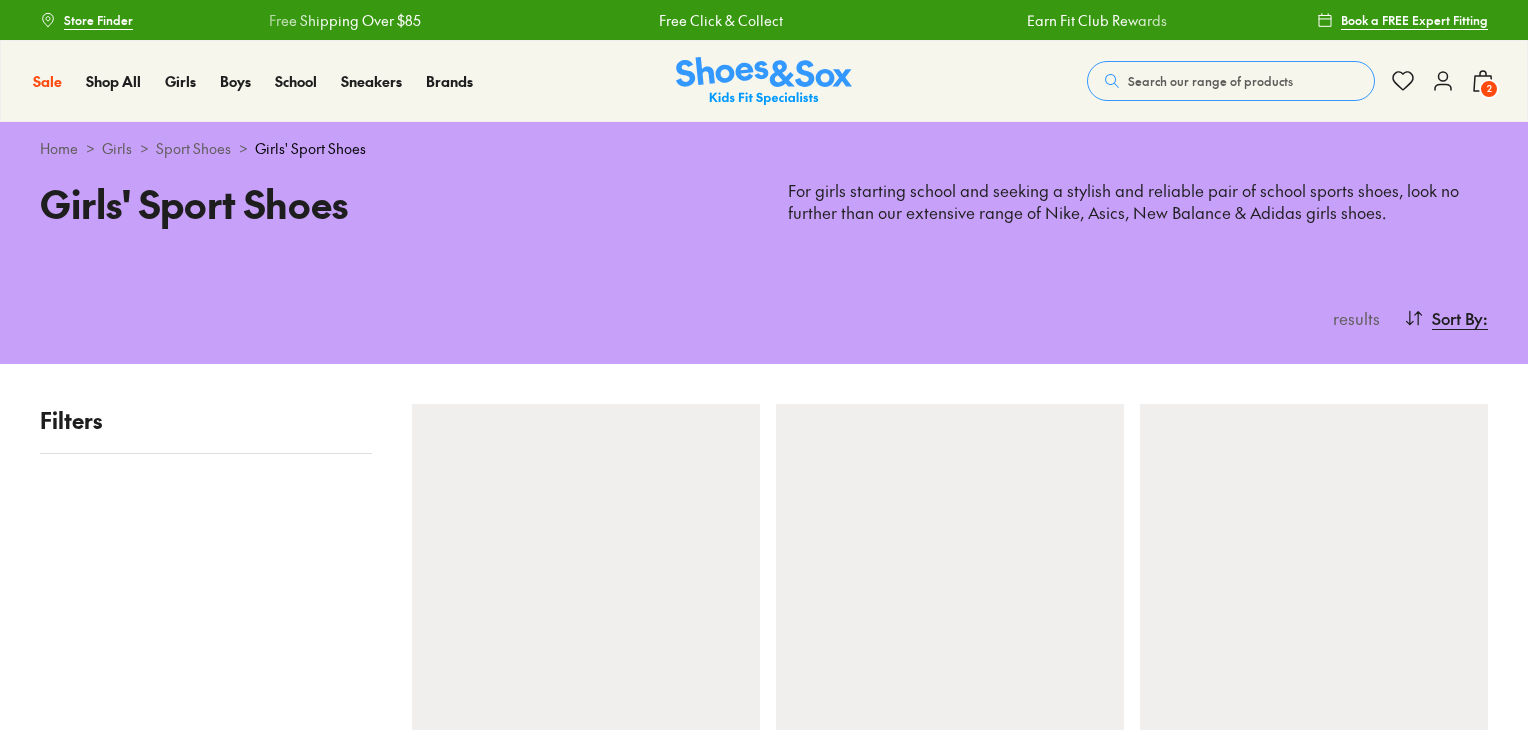 scroll, scrollTop: 0, scrollLeft: 0, axis: both 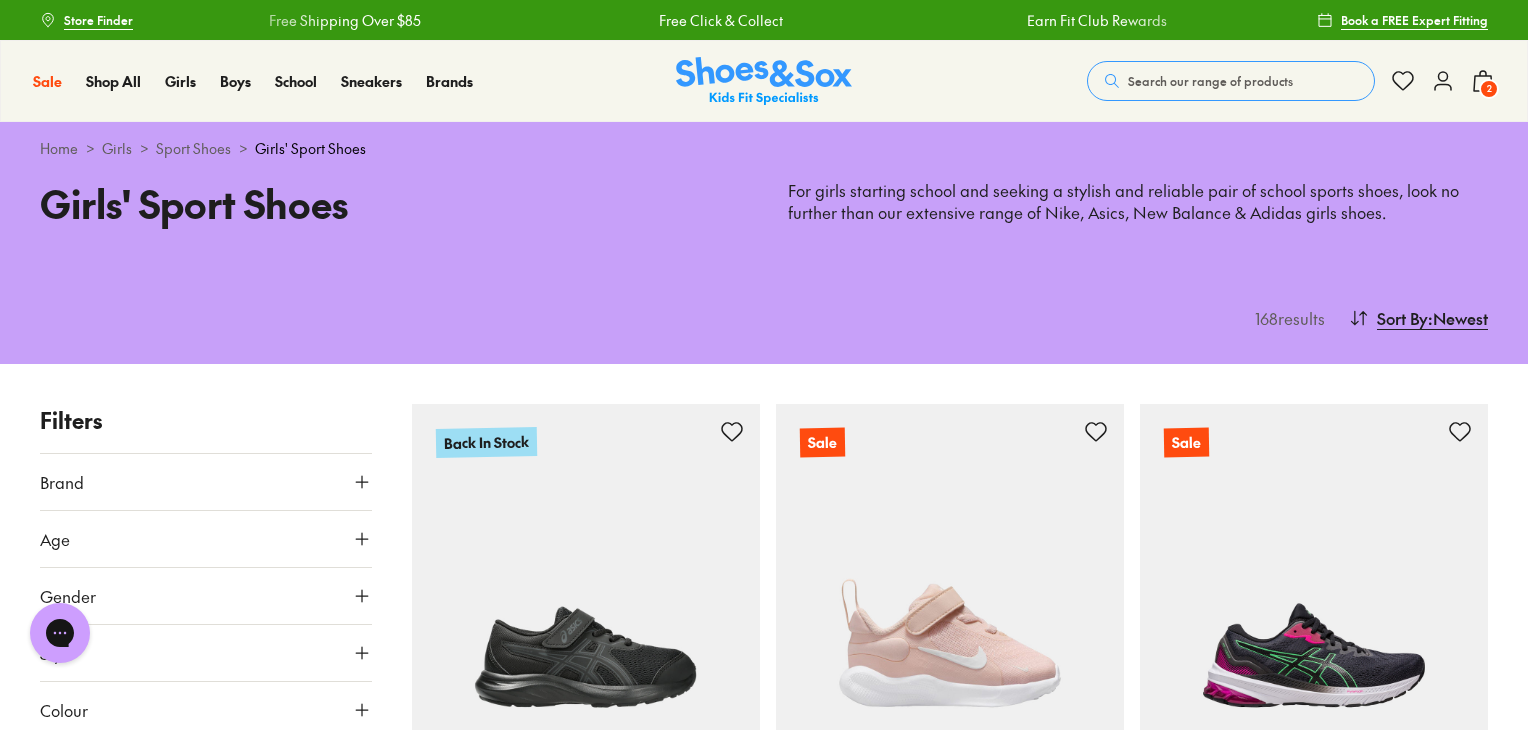 click on "Age" at bounding box center [206, 539] 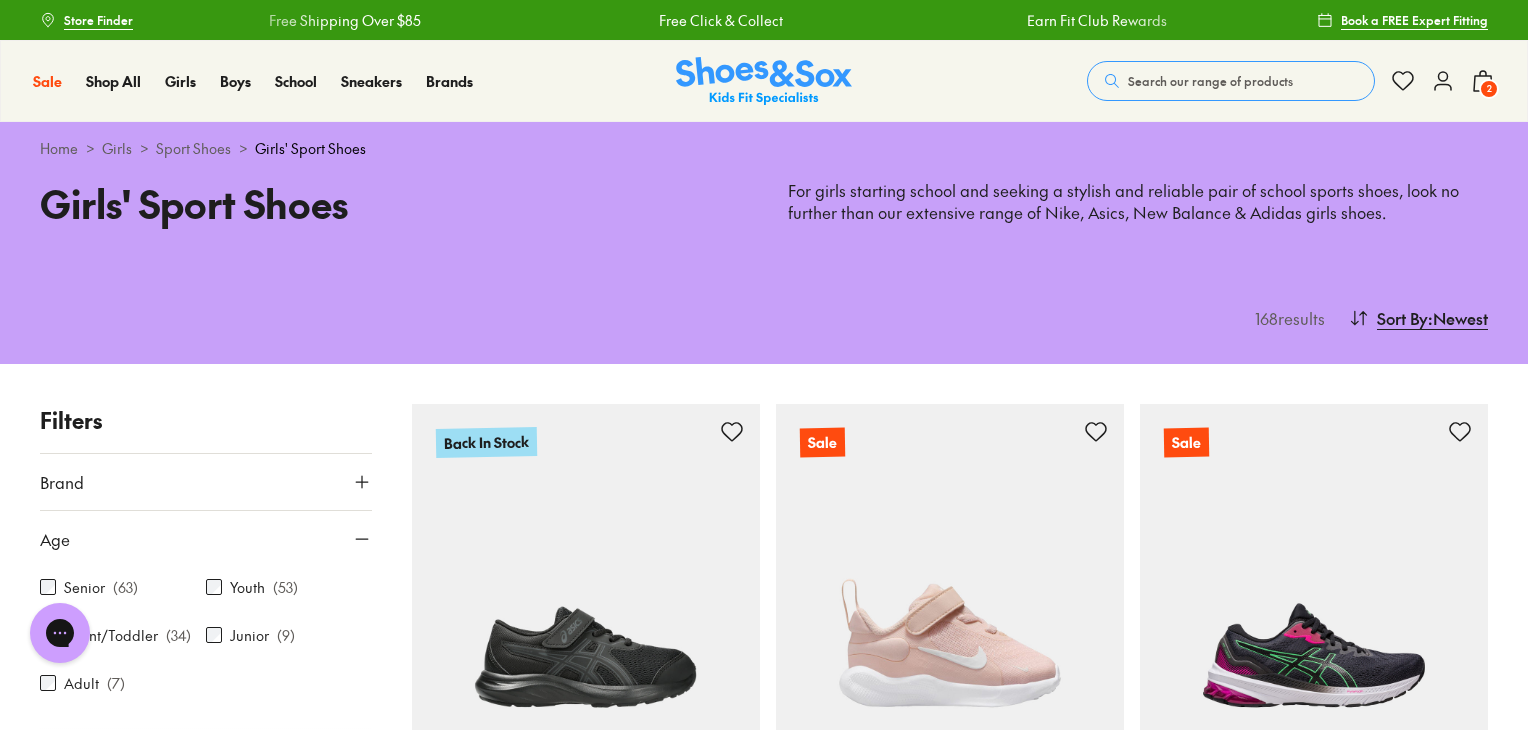scroll, scrollTop: 28, scrollLeft: 0, axis: vertical 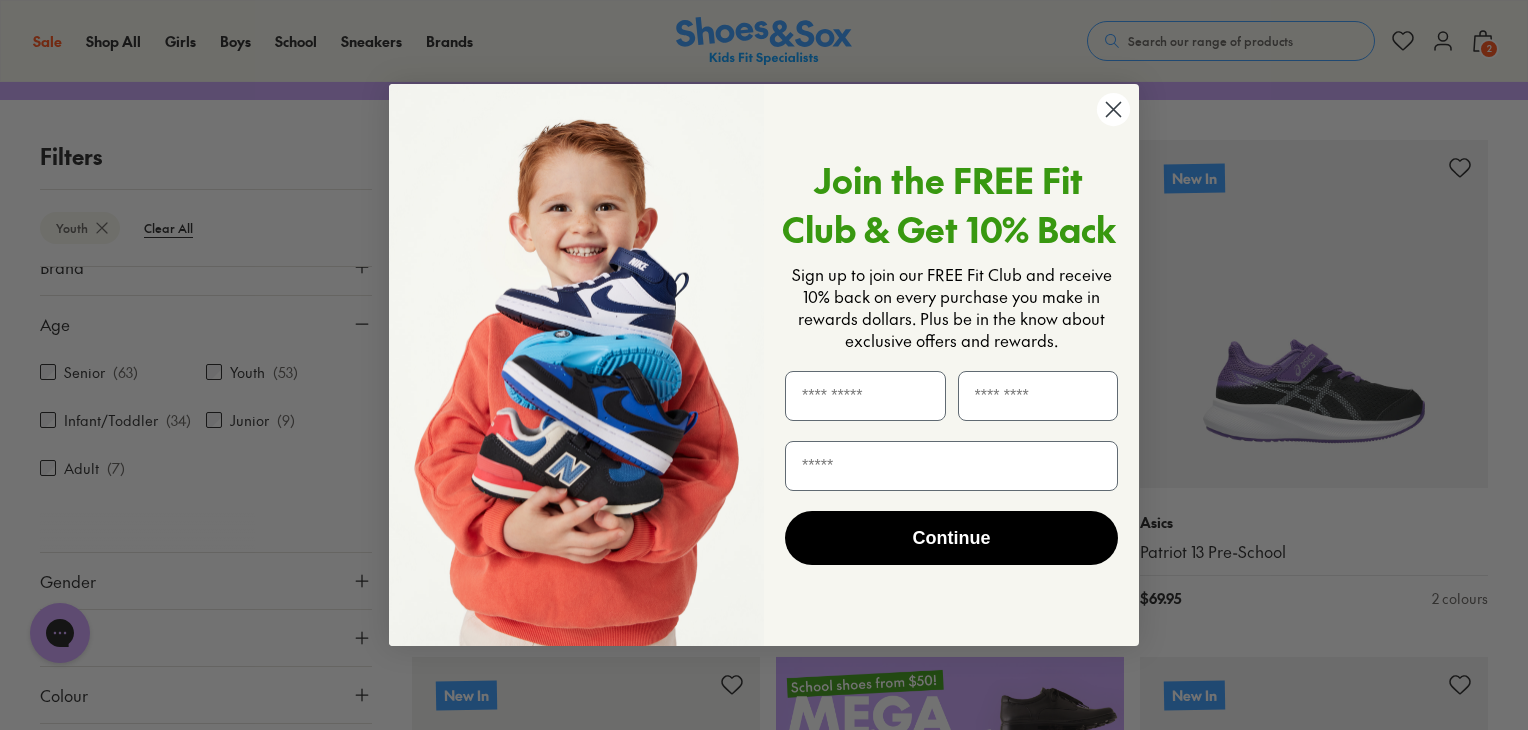 click 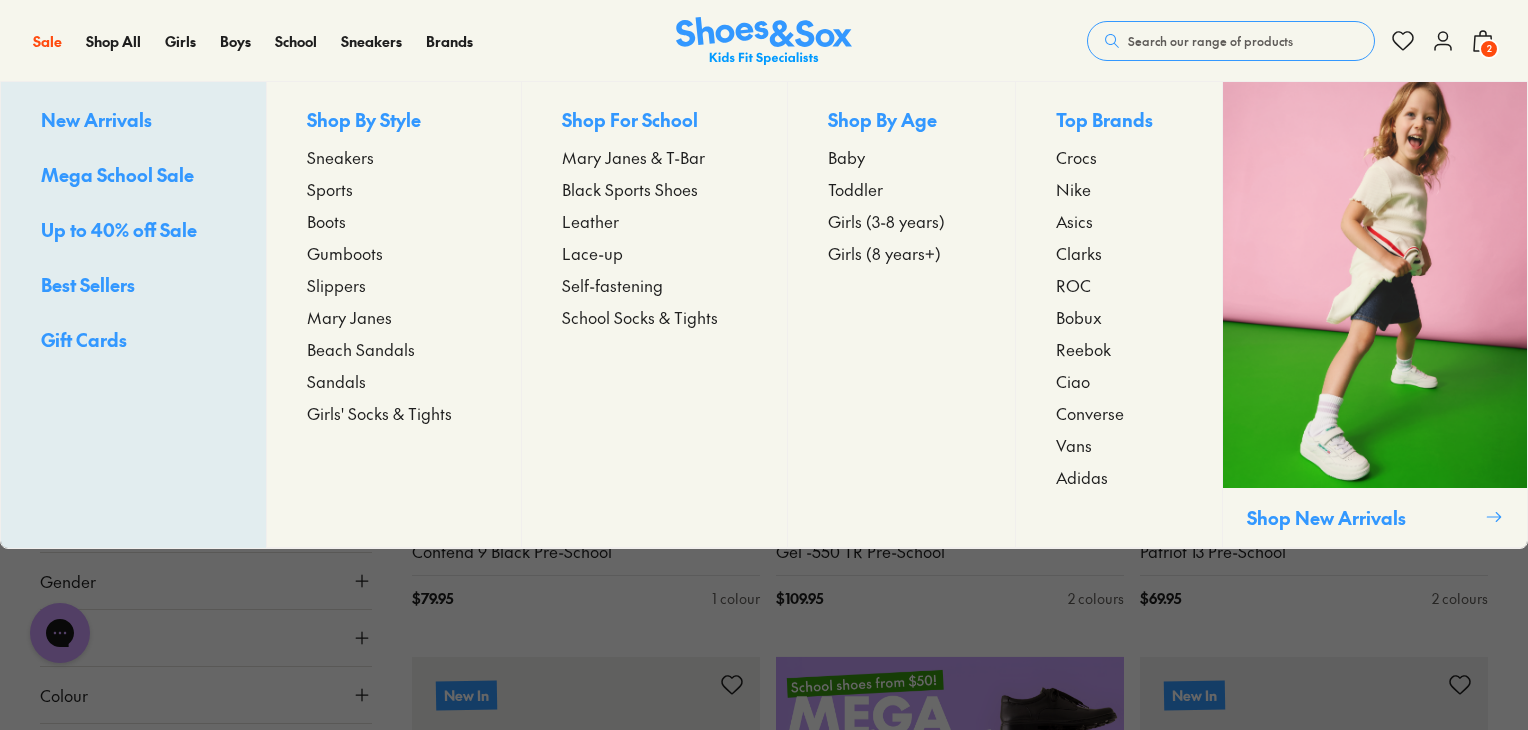 click on "Girls (8 years+)" at bounding box center [884, 253] 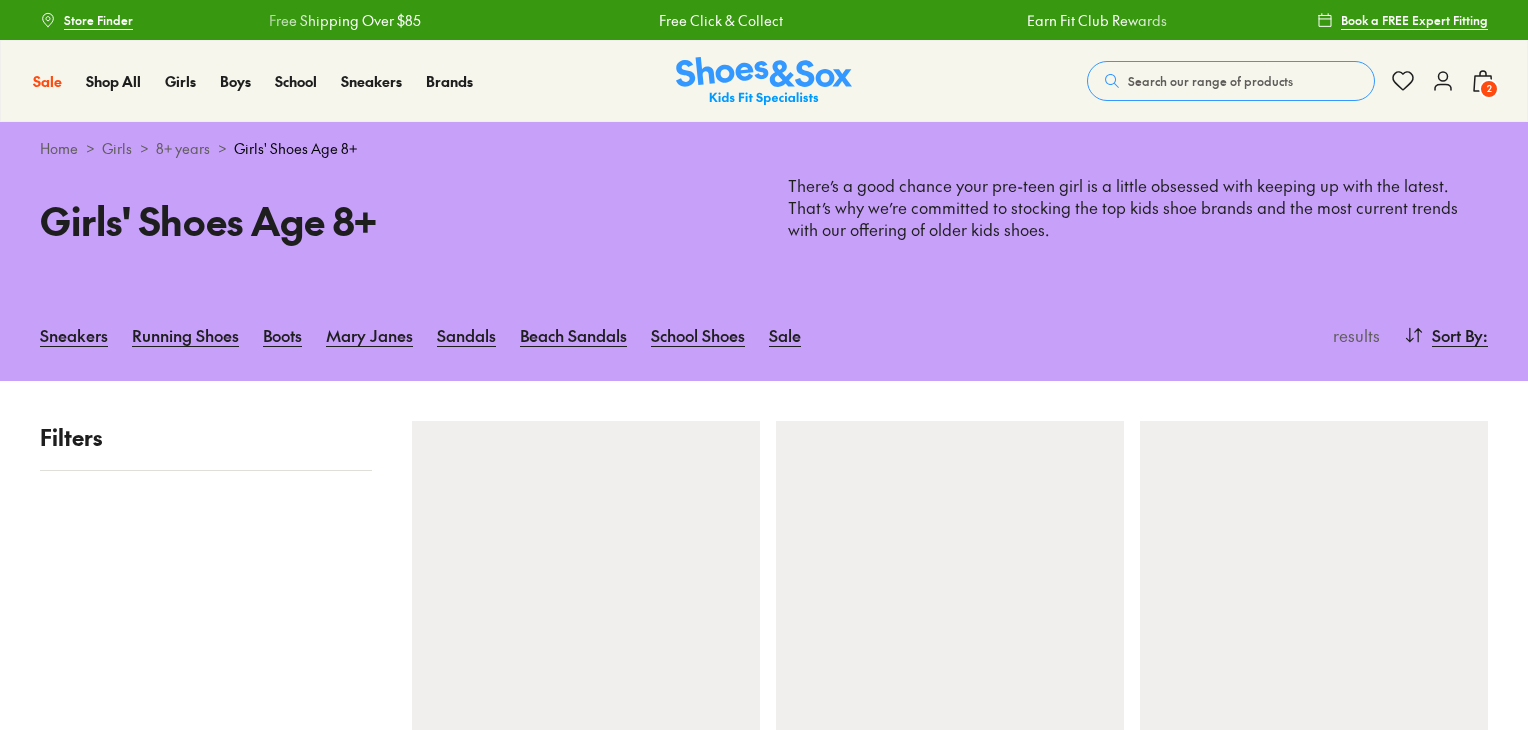 scroll, scrollTop: 0, scrollLeft: 0, axis: both 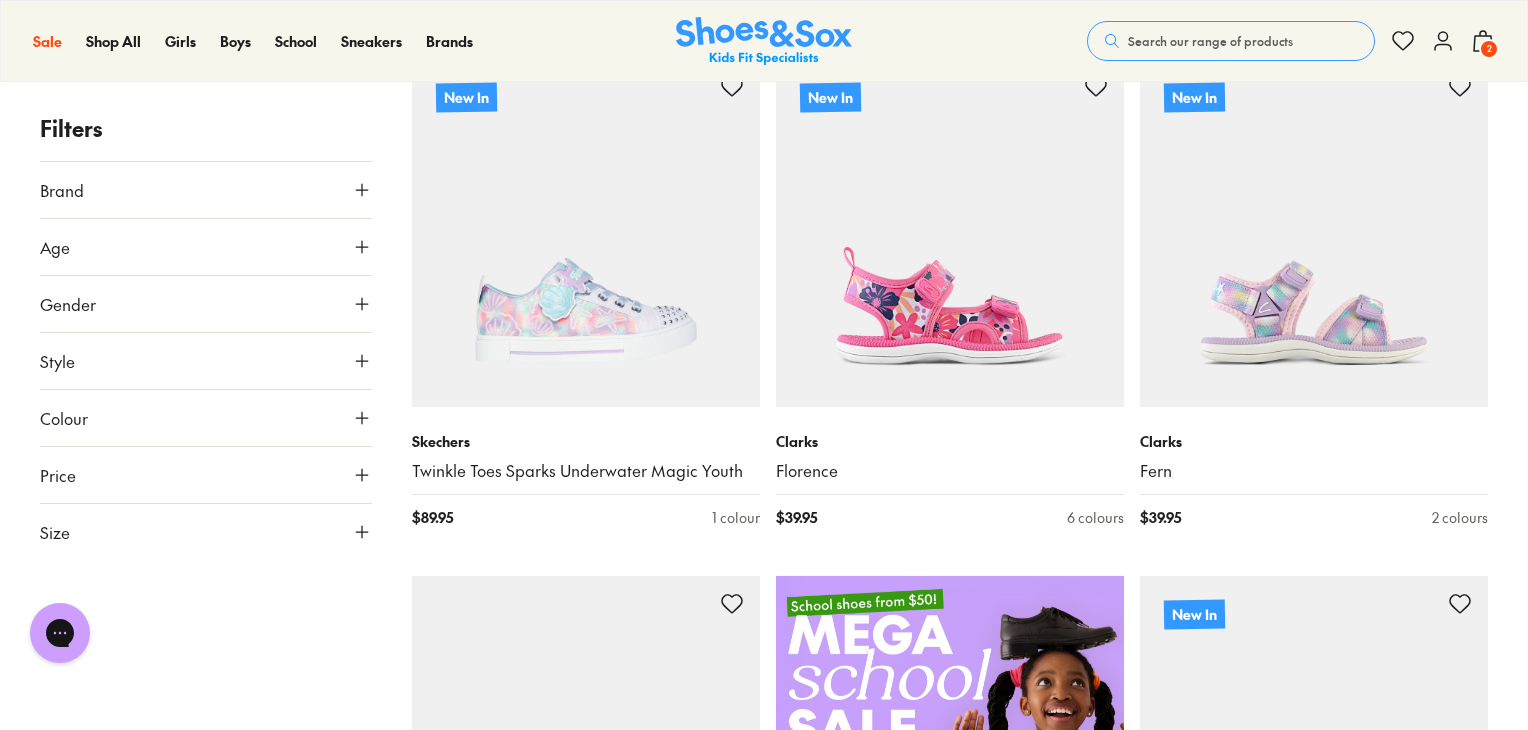 click 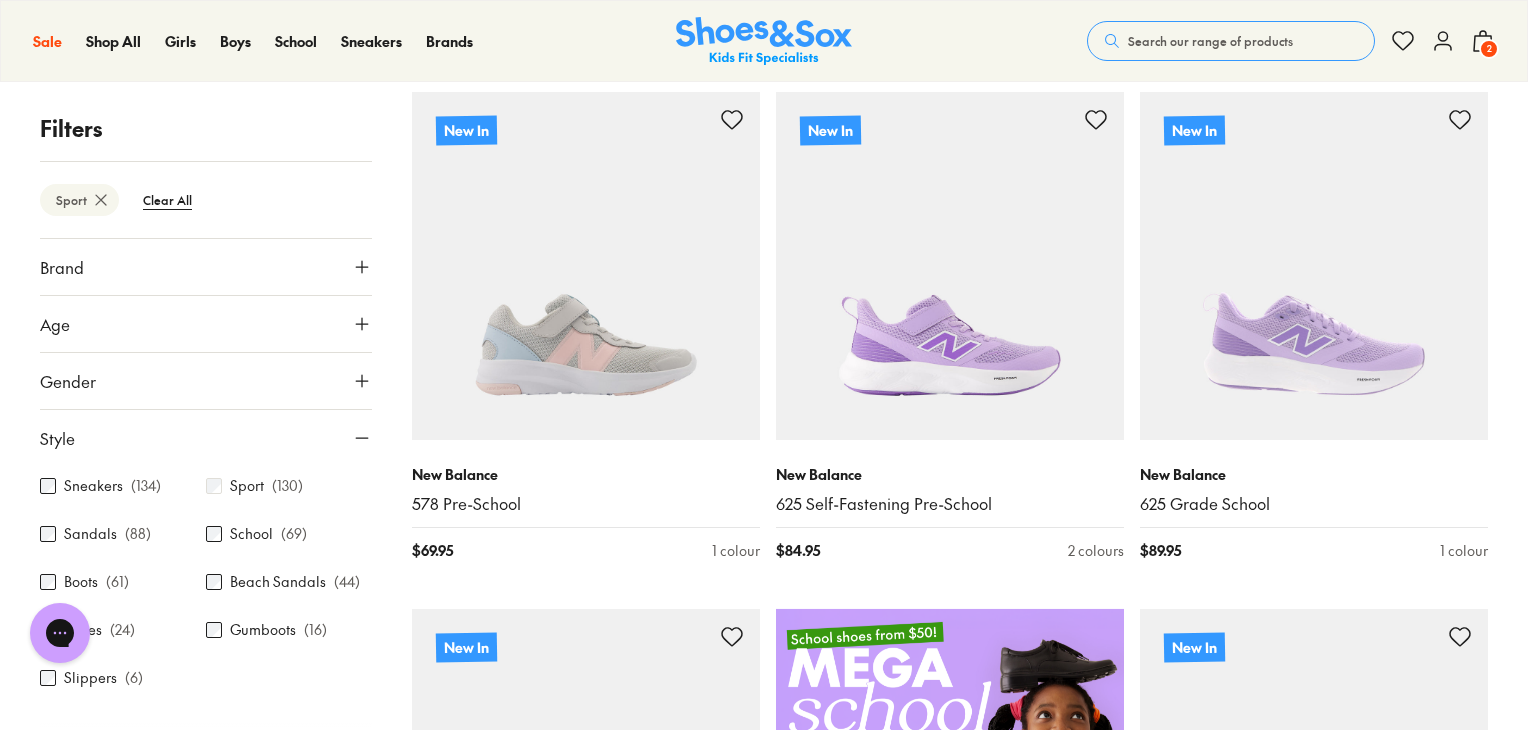 scroll, scrollTop: 333, scrollLeft: 0, axis: vertical 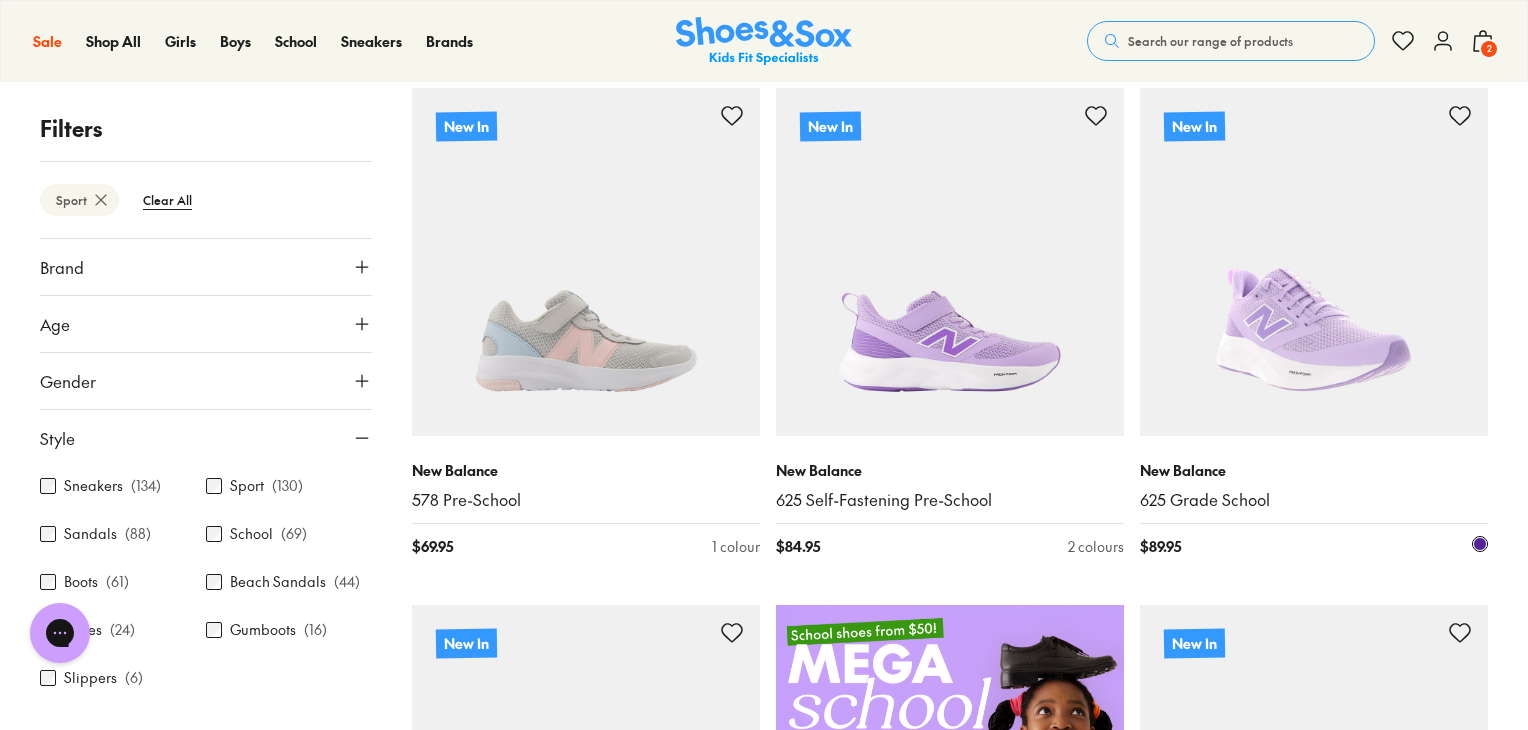 click at bounding box center (1314, 262) 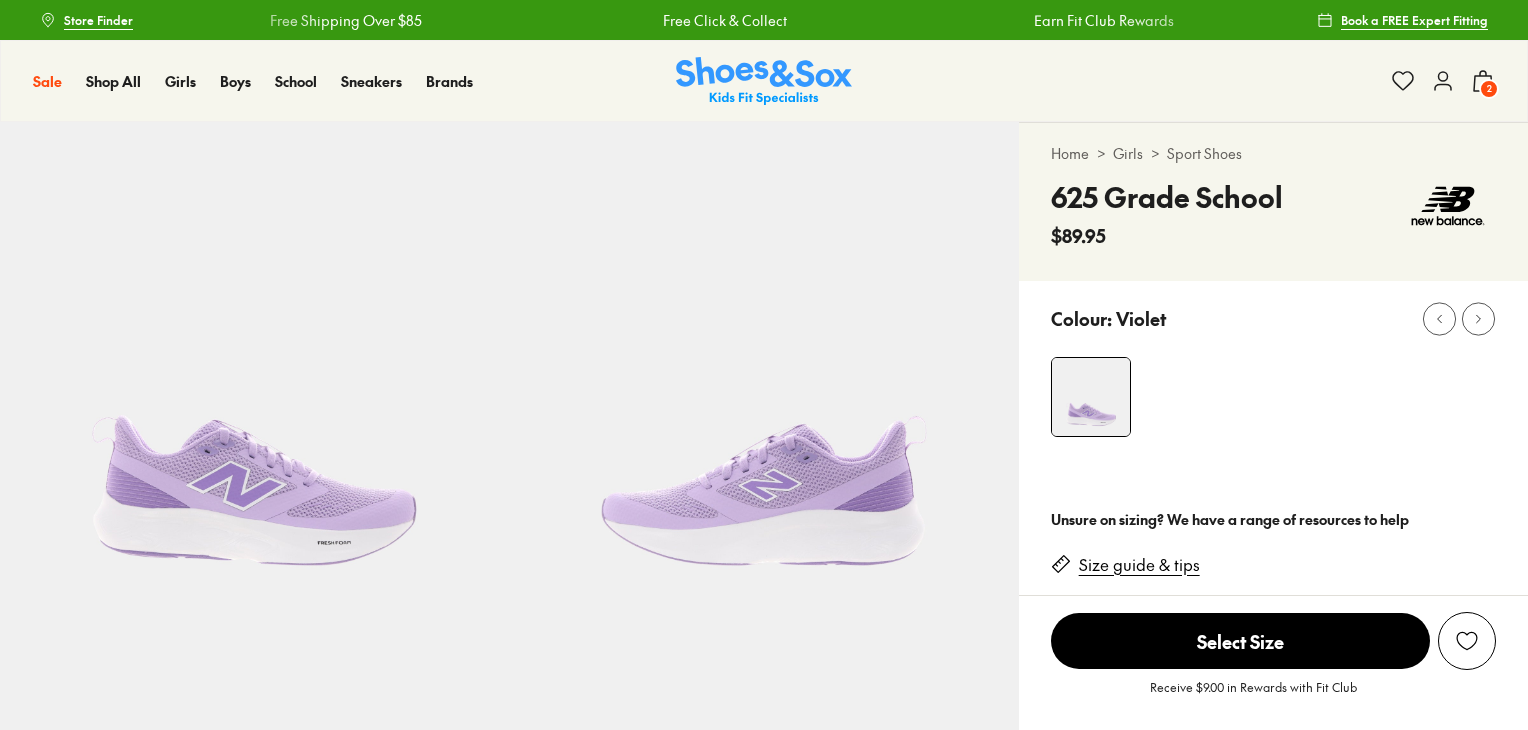 scroll, scrollTop: 0, scrollLeft: 0, axis: both 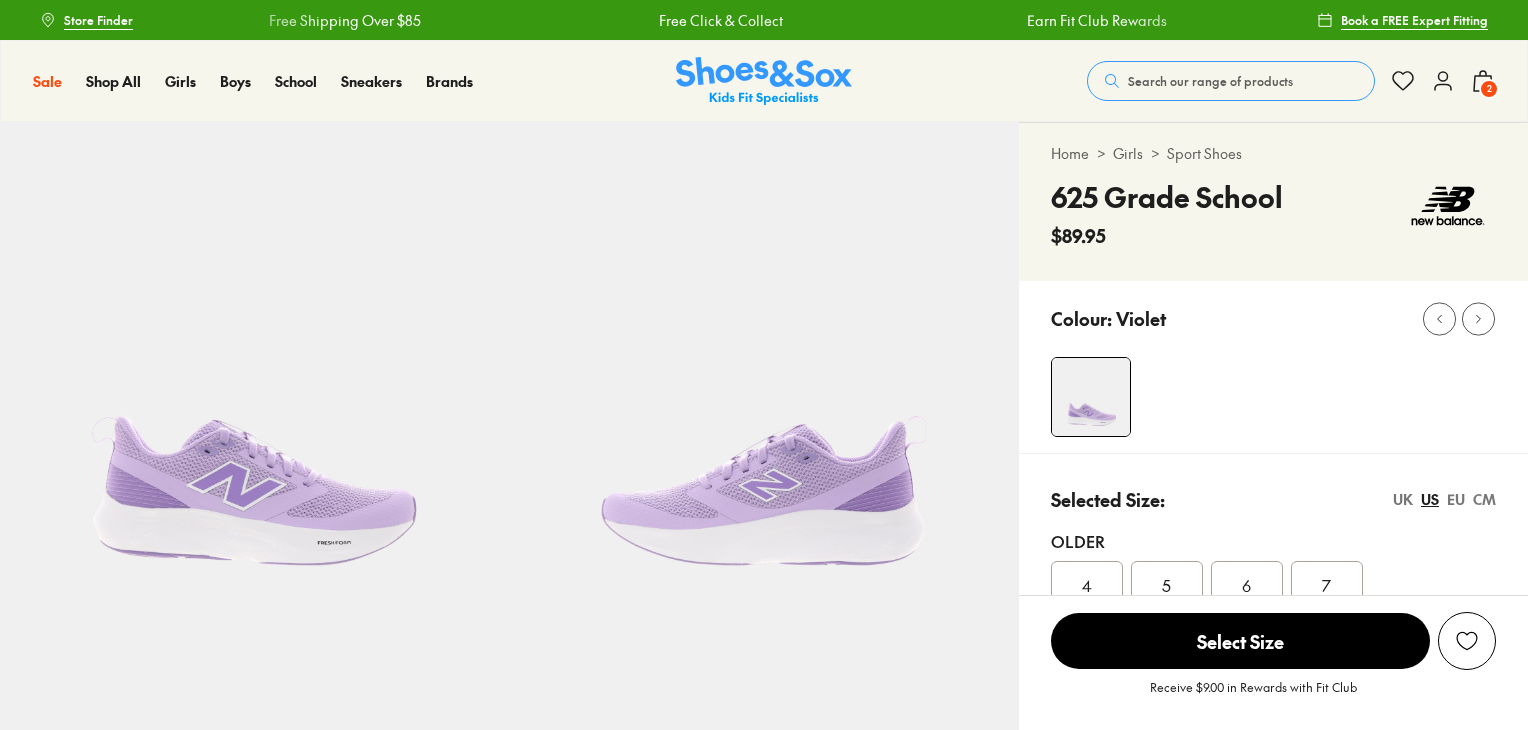click on "CM" at bounding box center (1484, 499) 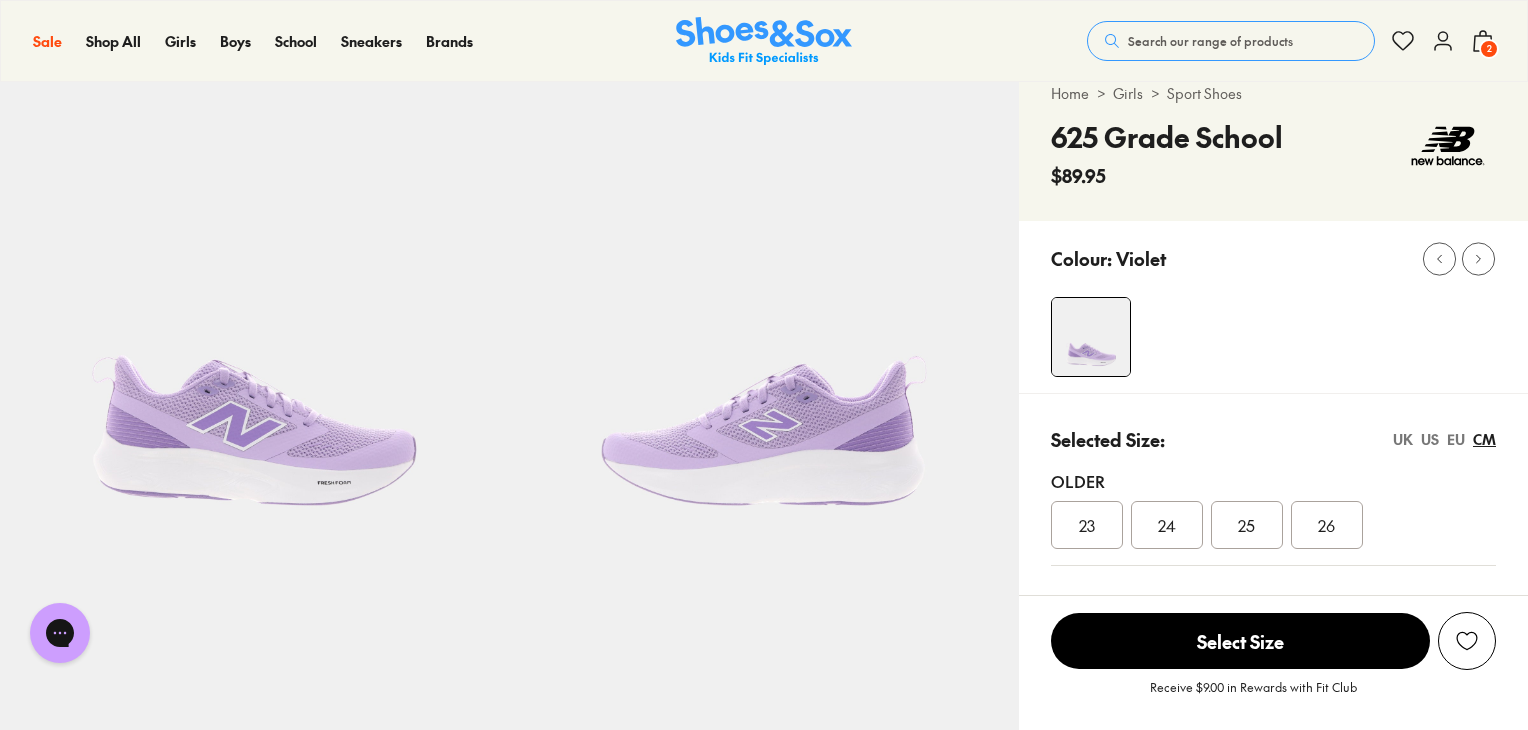 scroll, scrollTop: 0, scrollLeft: 0, axis: both 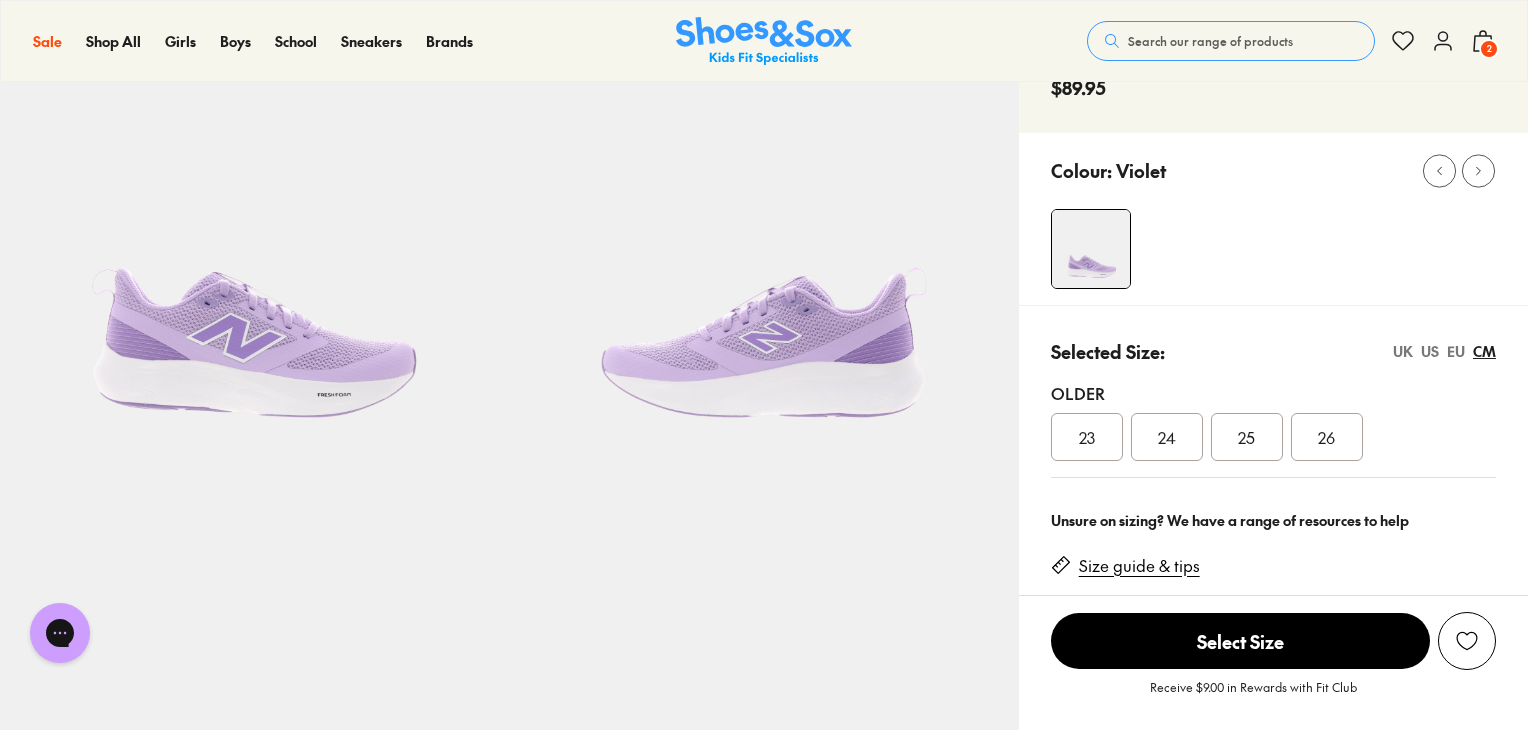 click on "23" at bounding box center [1087, 437] 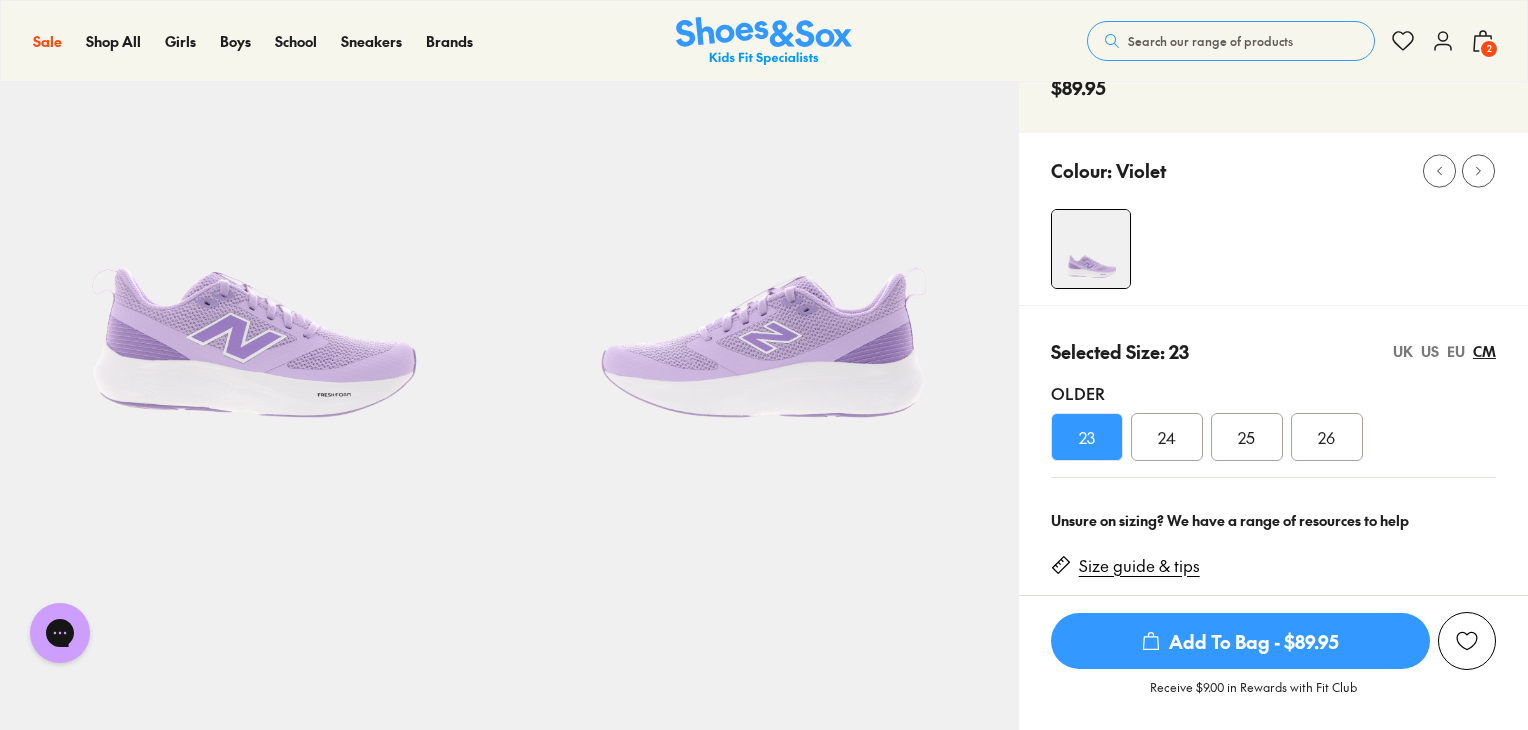 click on "Add To Bag - $89.95" at bounding box center [1240, 641] 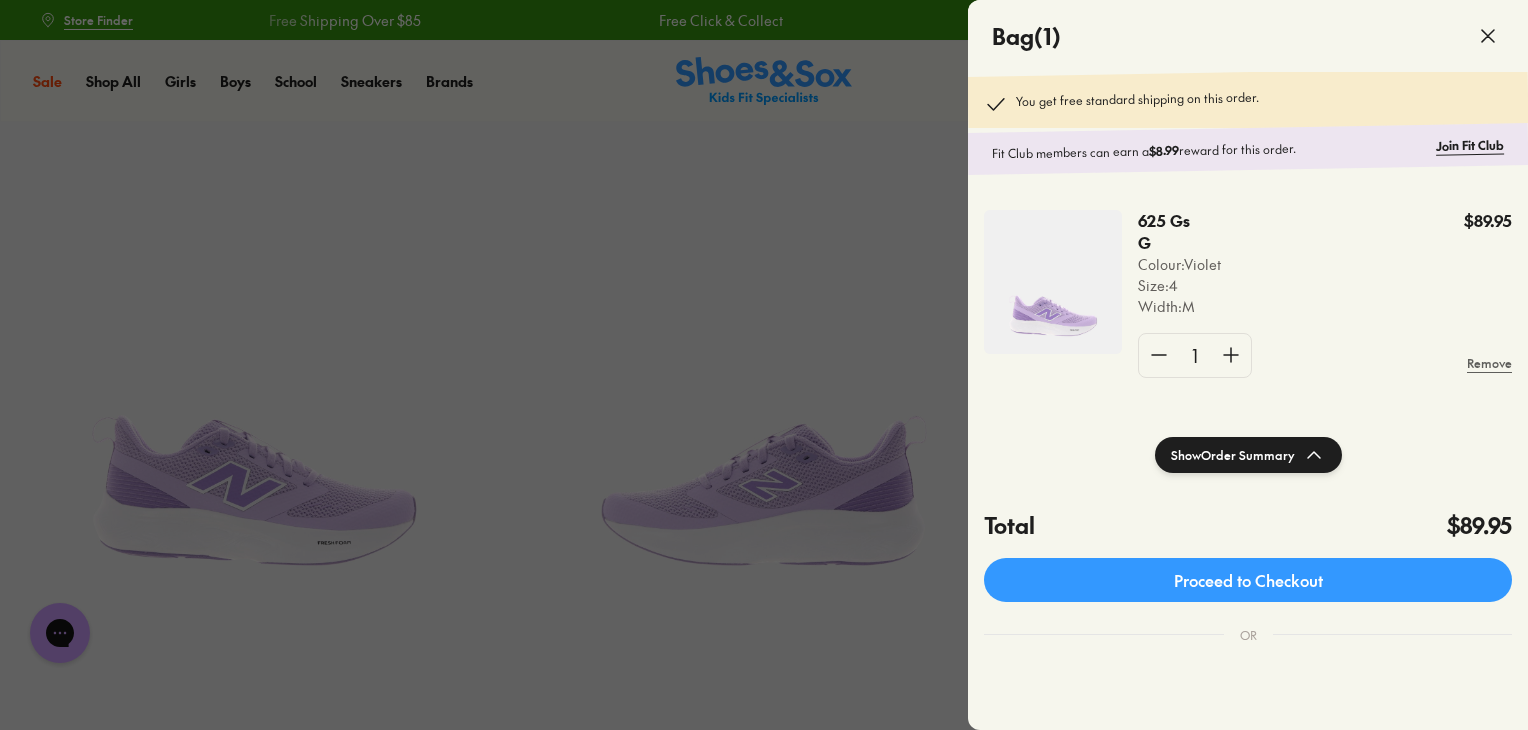 scroll, scrollTop: 0, scrollLeft: 0, axis: both 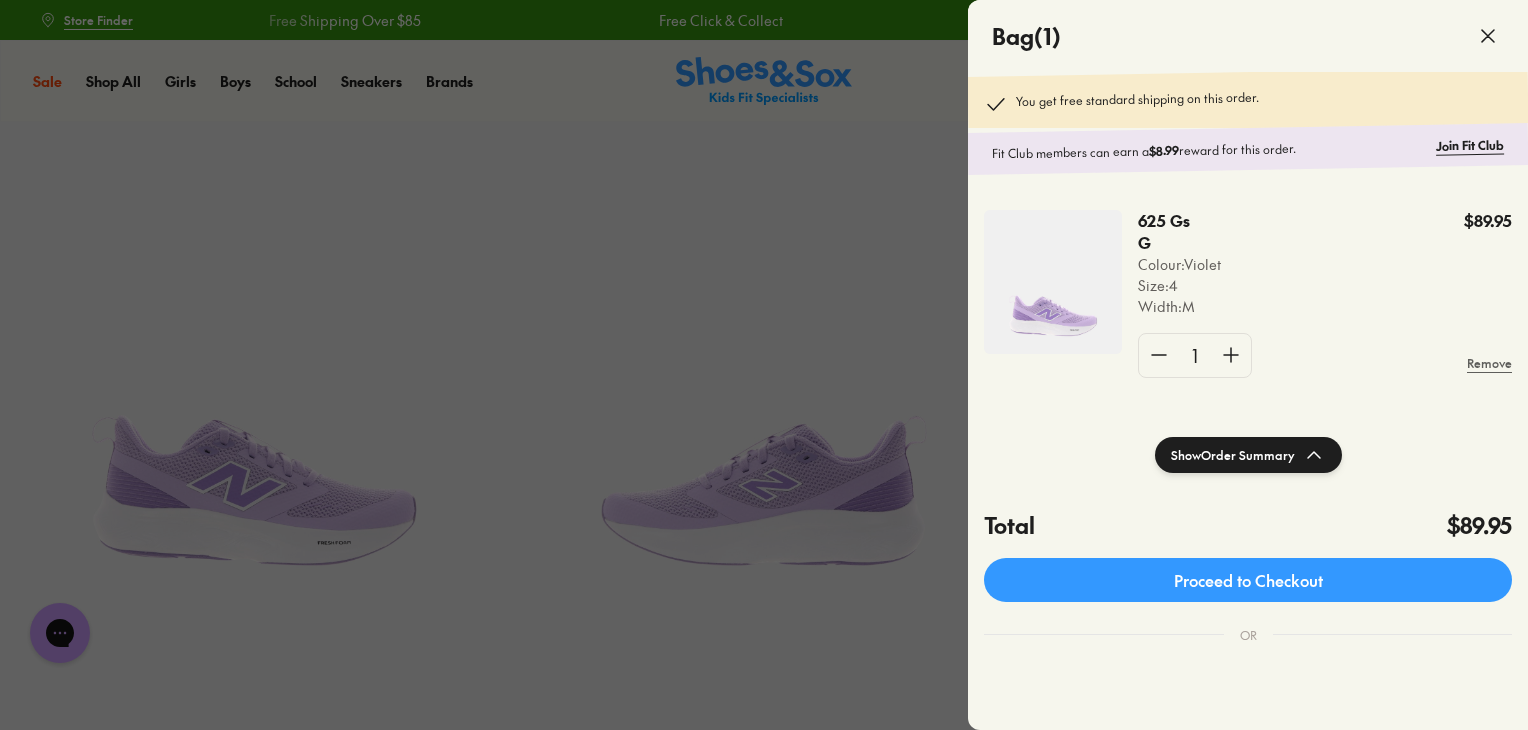 click 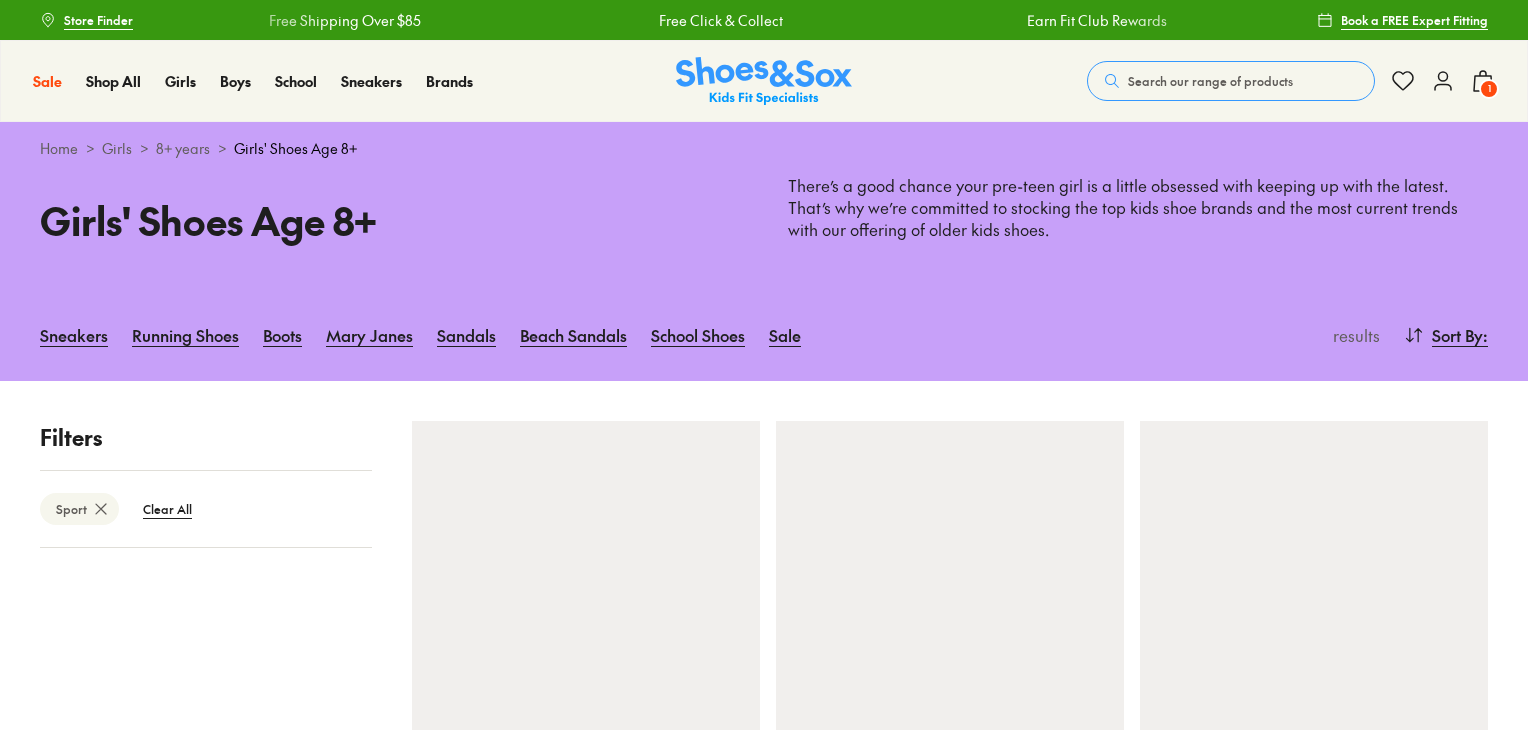scroll, scrollTop: 0, scrollLeft: 0, axis: both 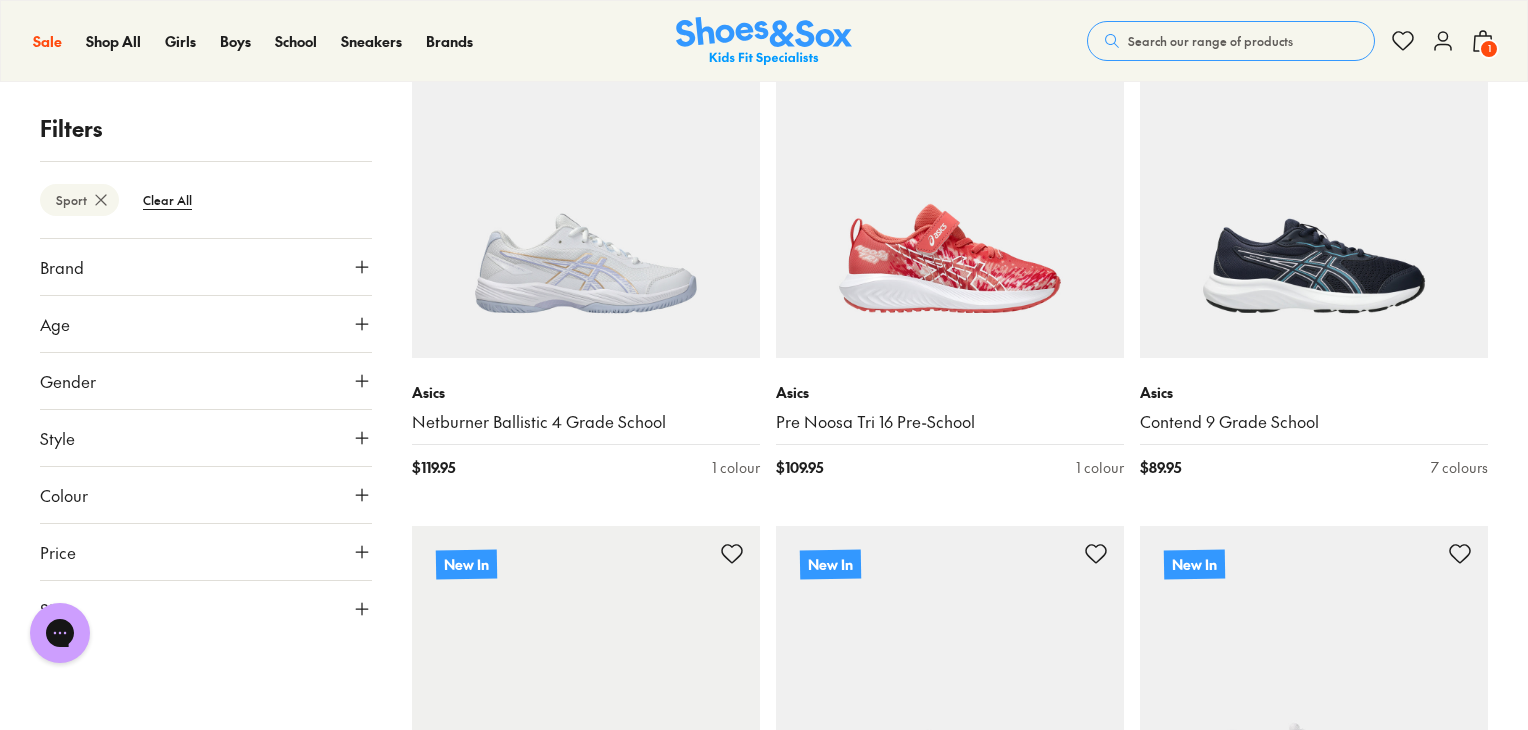 click 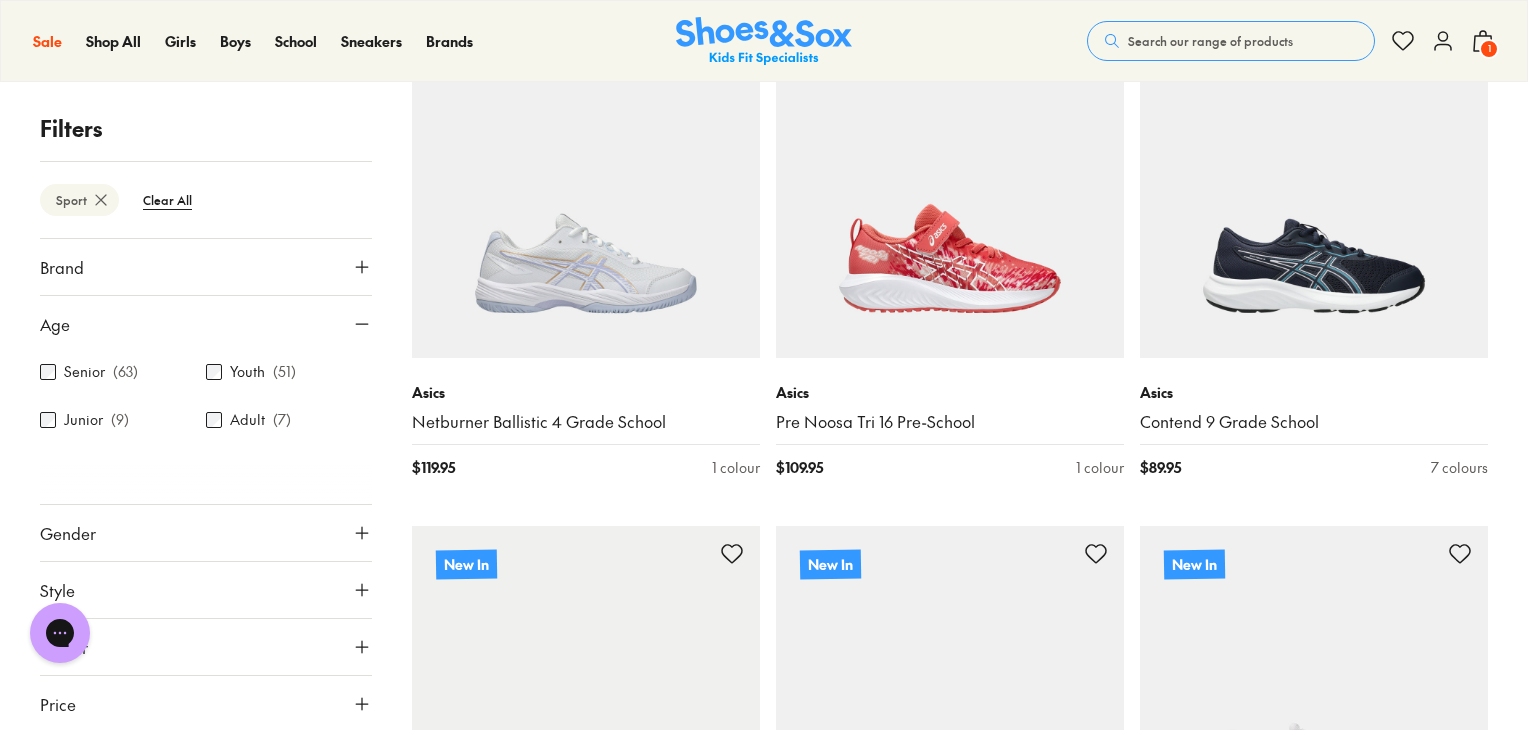 click 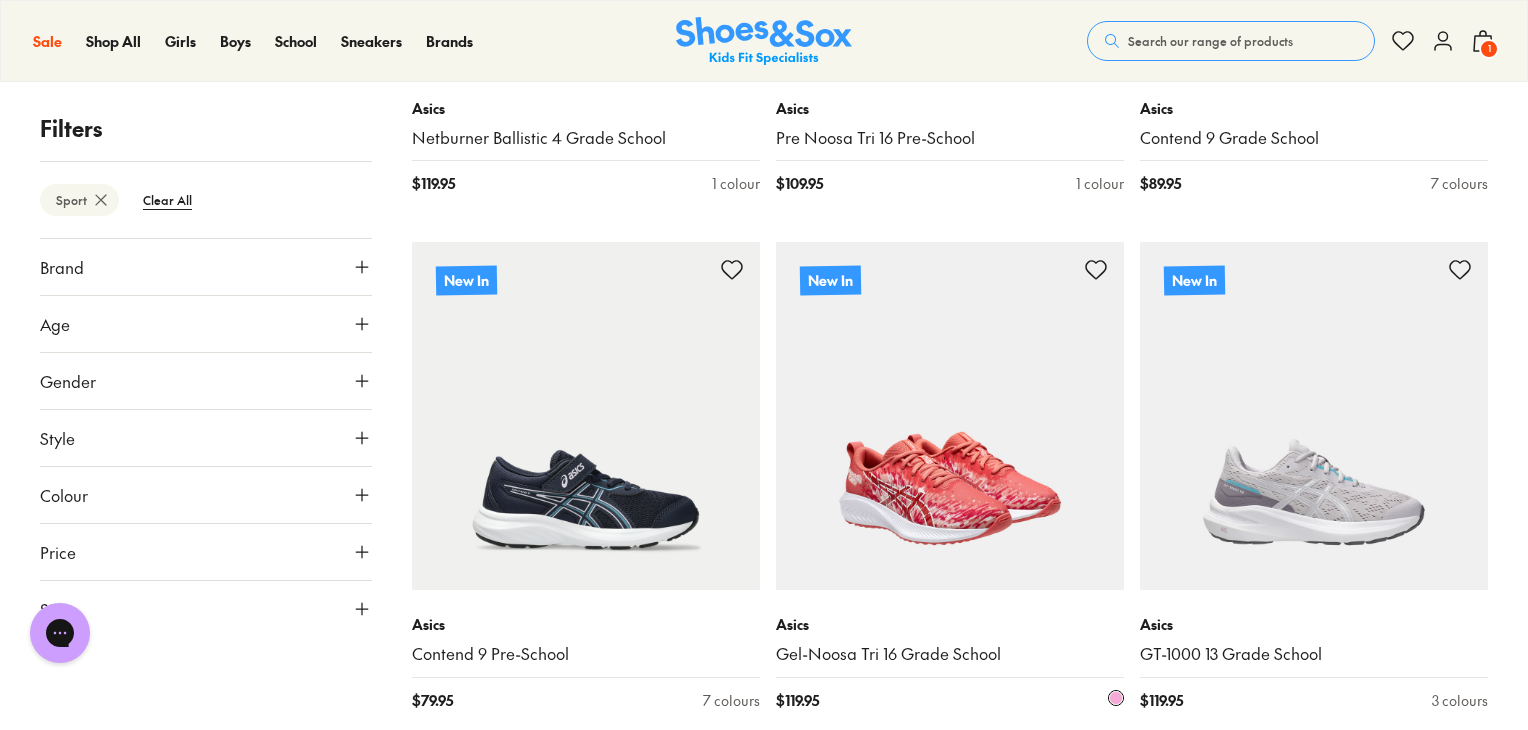scroll, scrollTop: 2359, scrollLeft: 0, axis: vertical 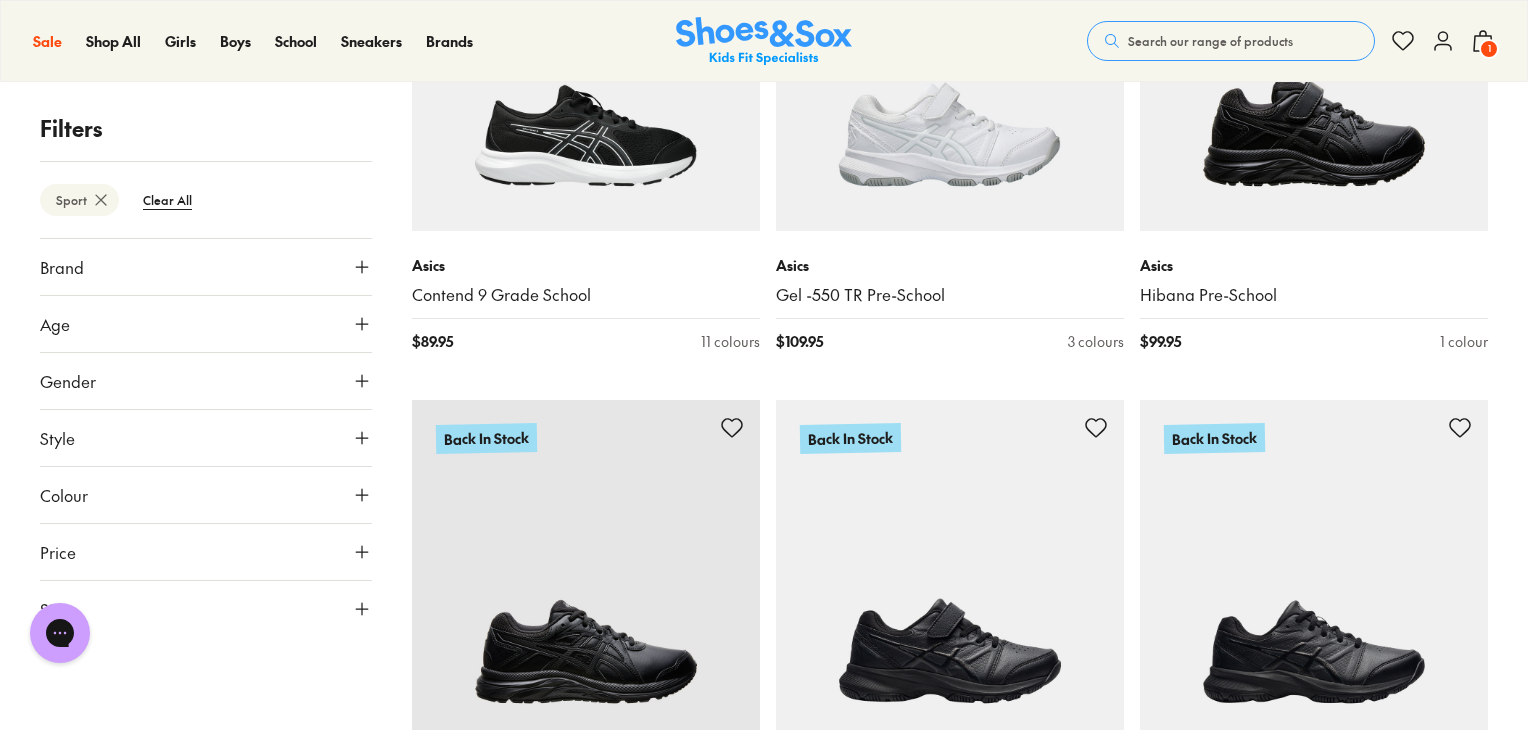 click 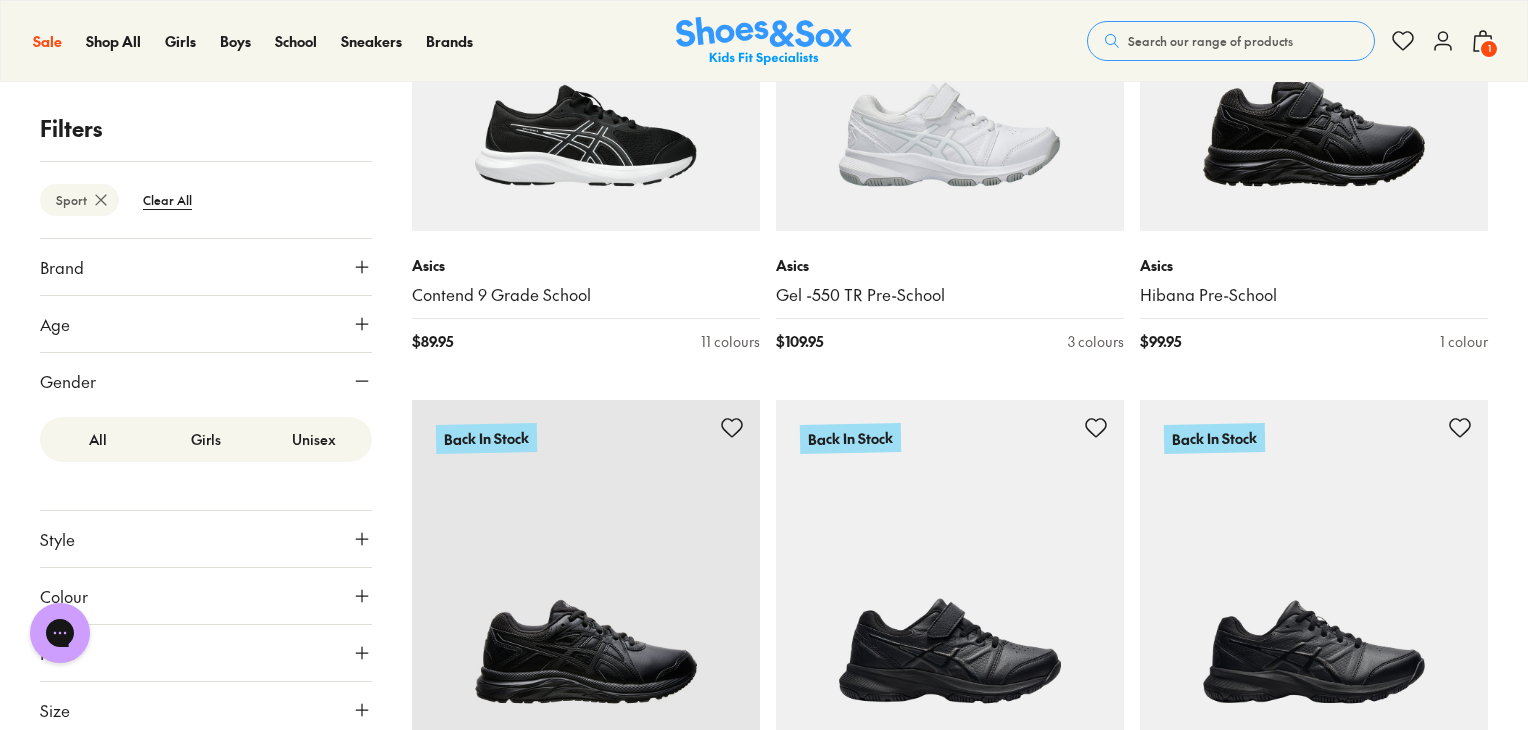 click on "Girls" at bounding box center [206, 439] 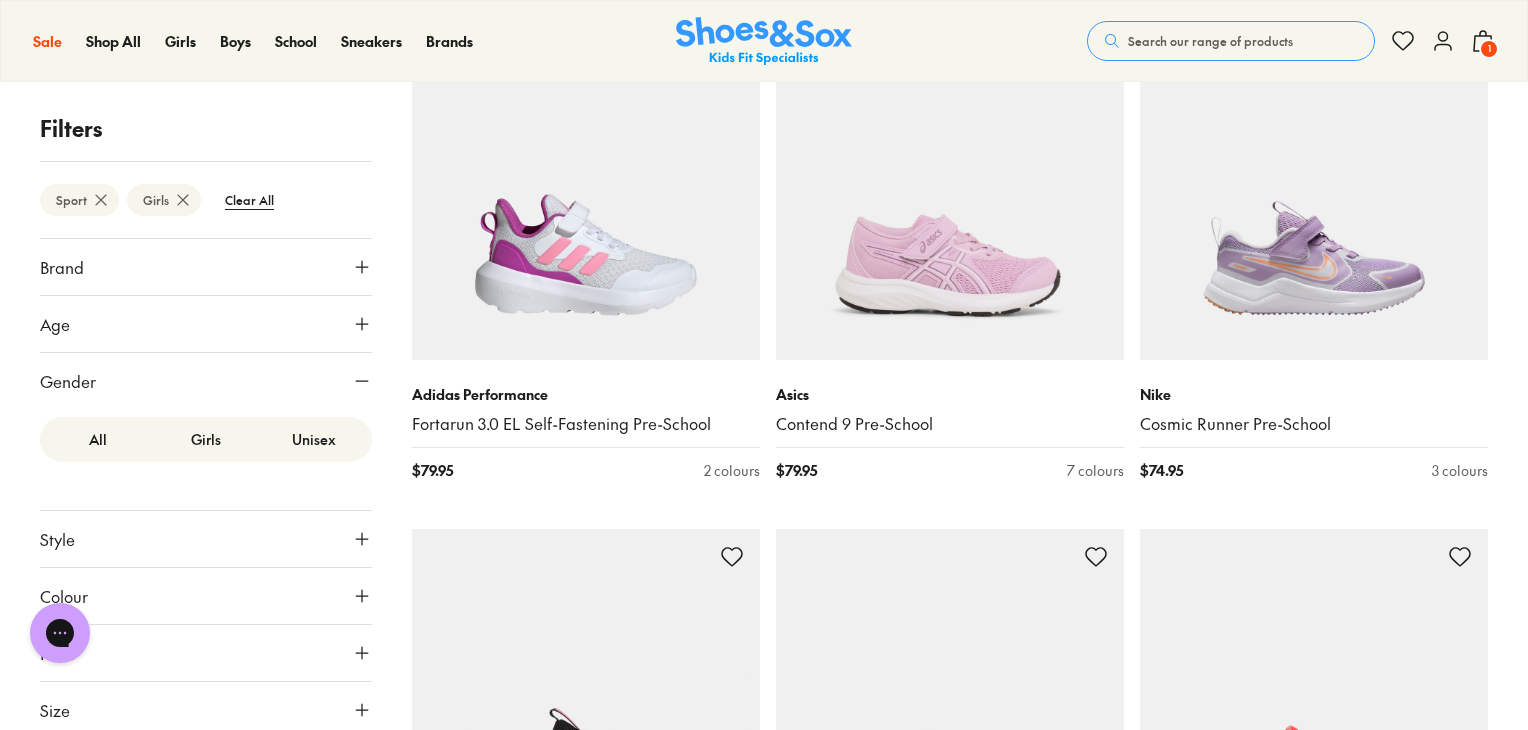 scroll, scrollTop: 3512, scrollLeft: 0, axis: vertical 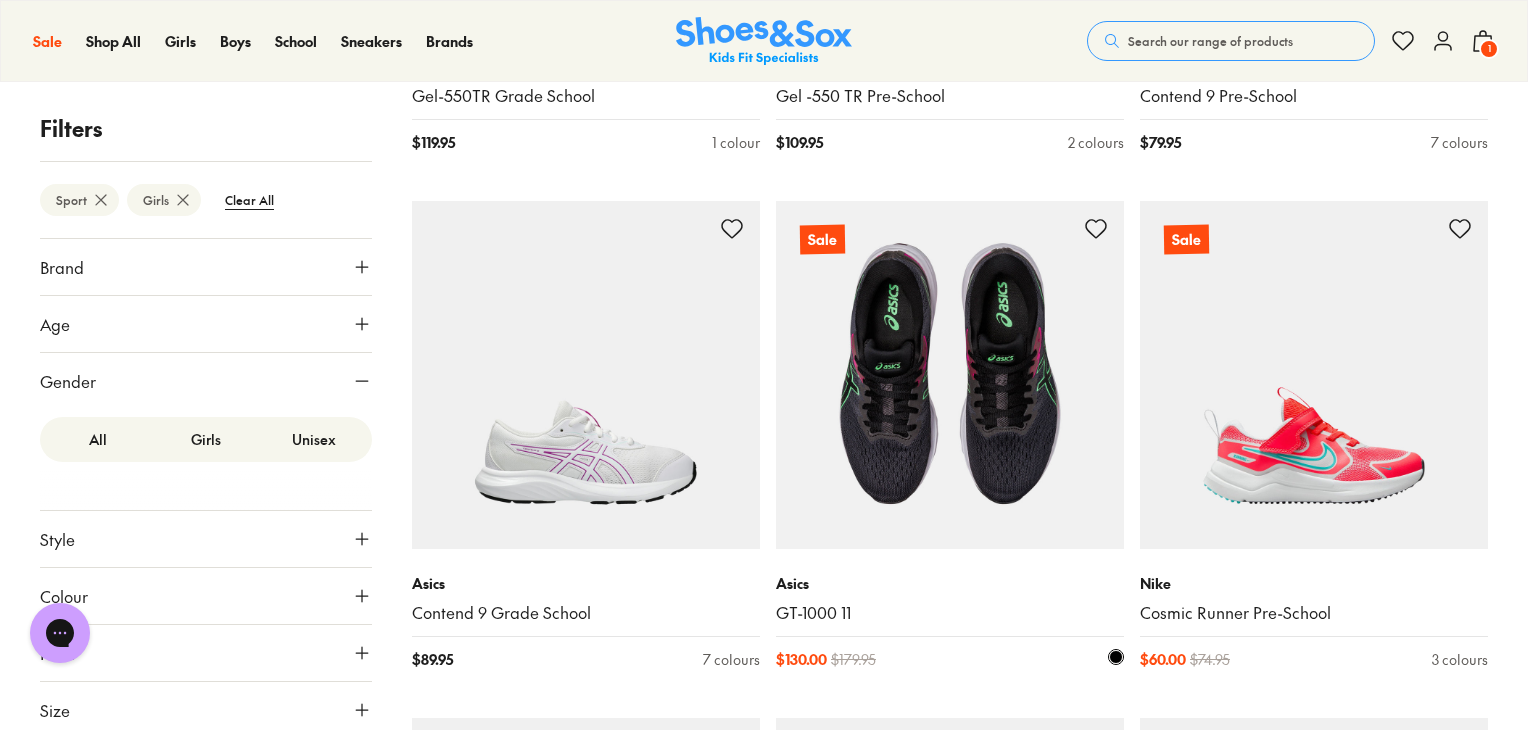 click at bounding box center [950, 375] 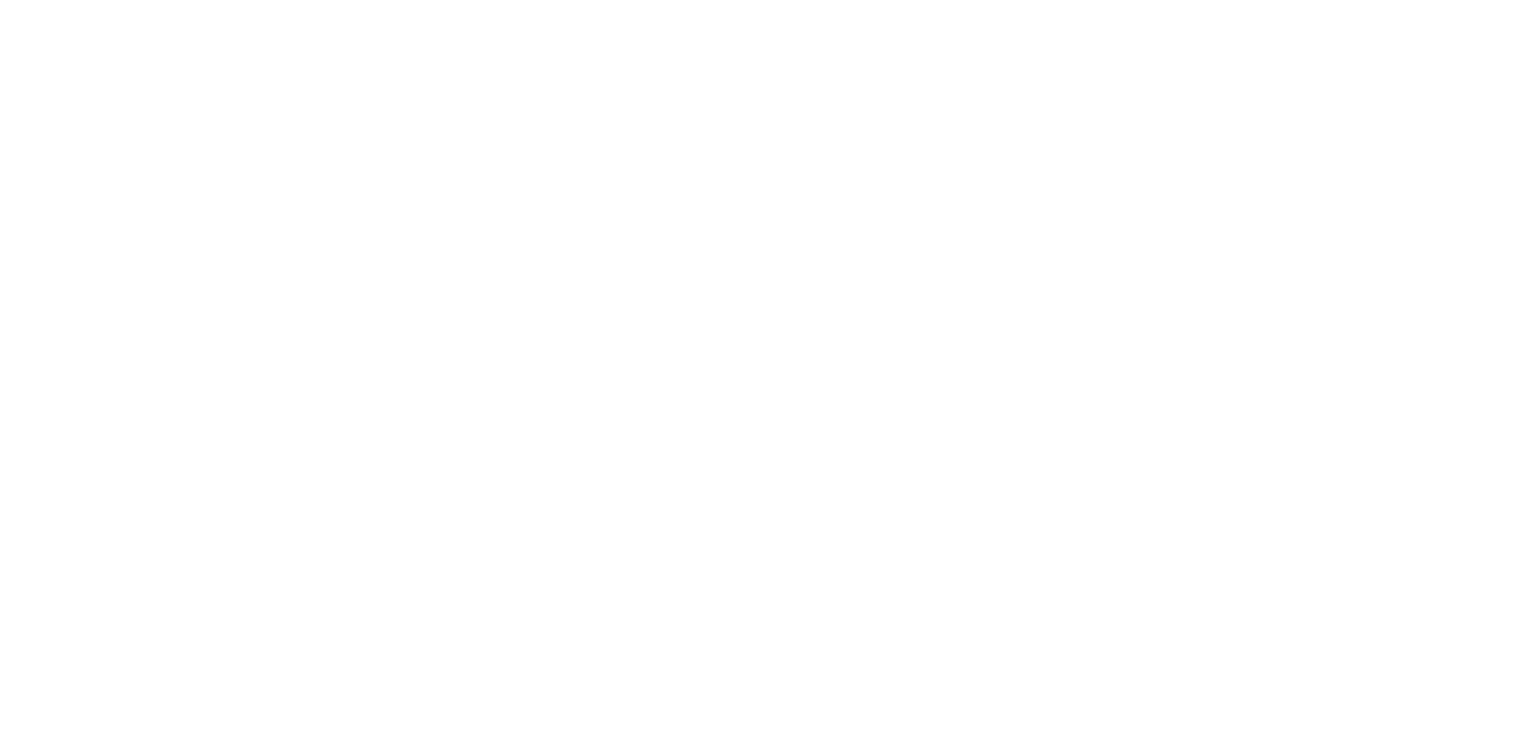 scroll, scrollTop: 0, scrollLeft: 0, axis: both 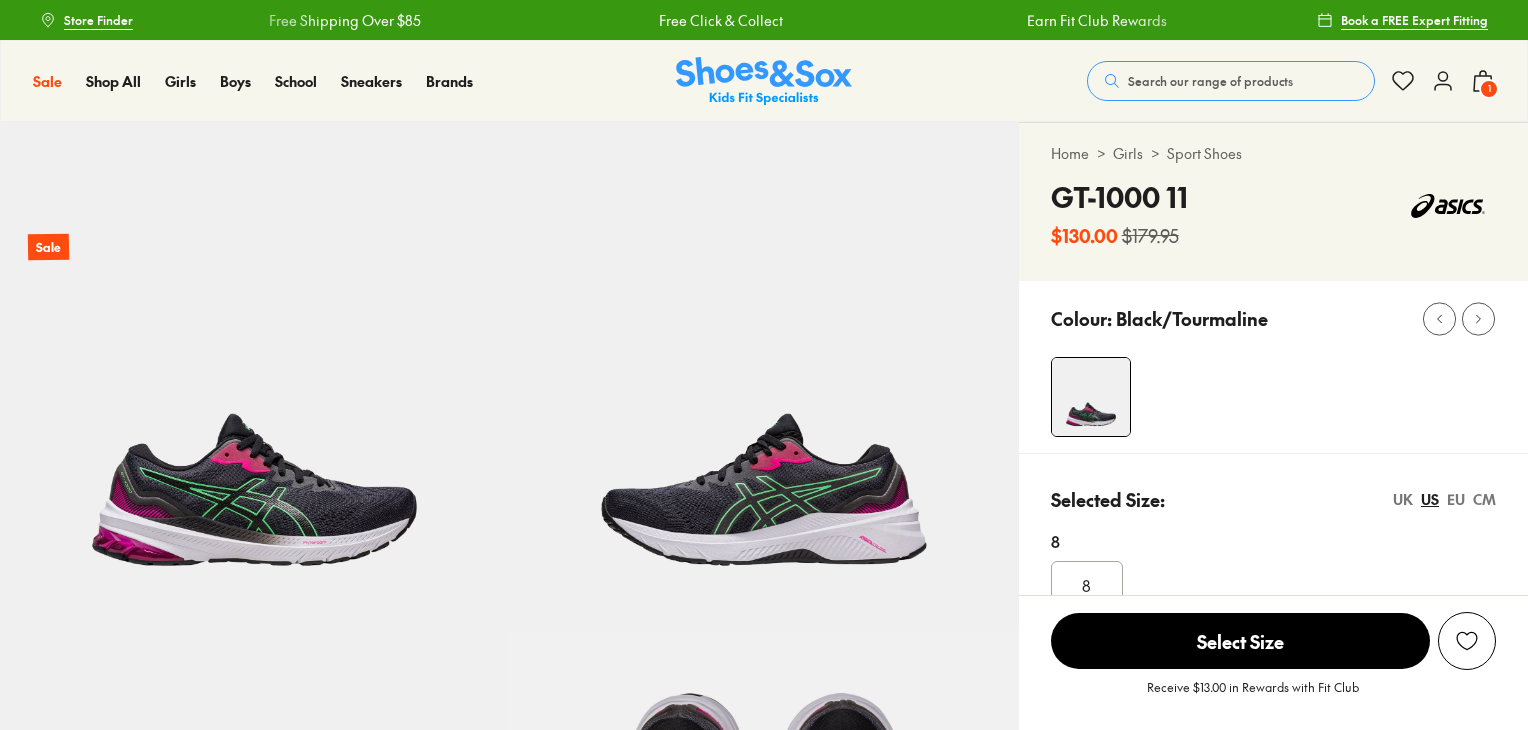select on "*" 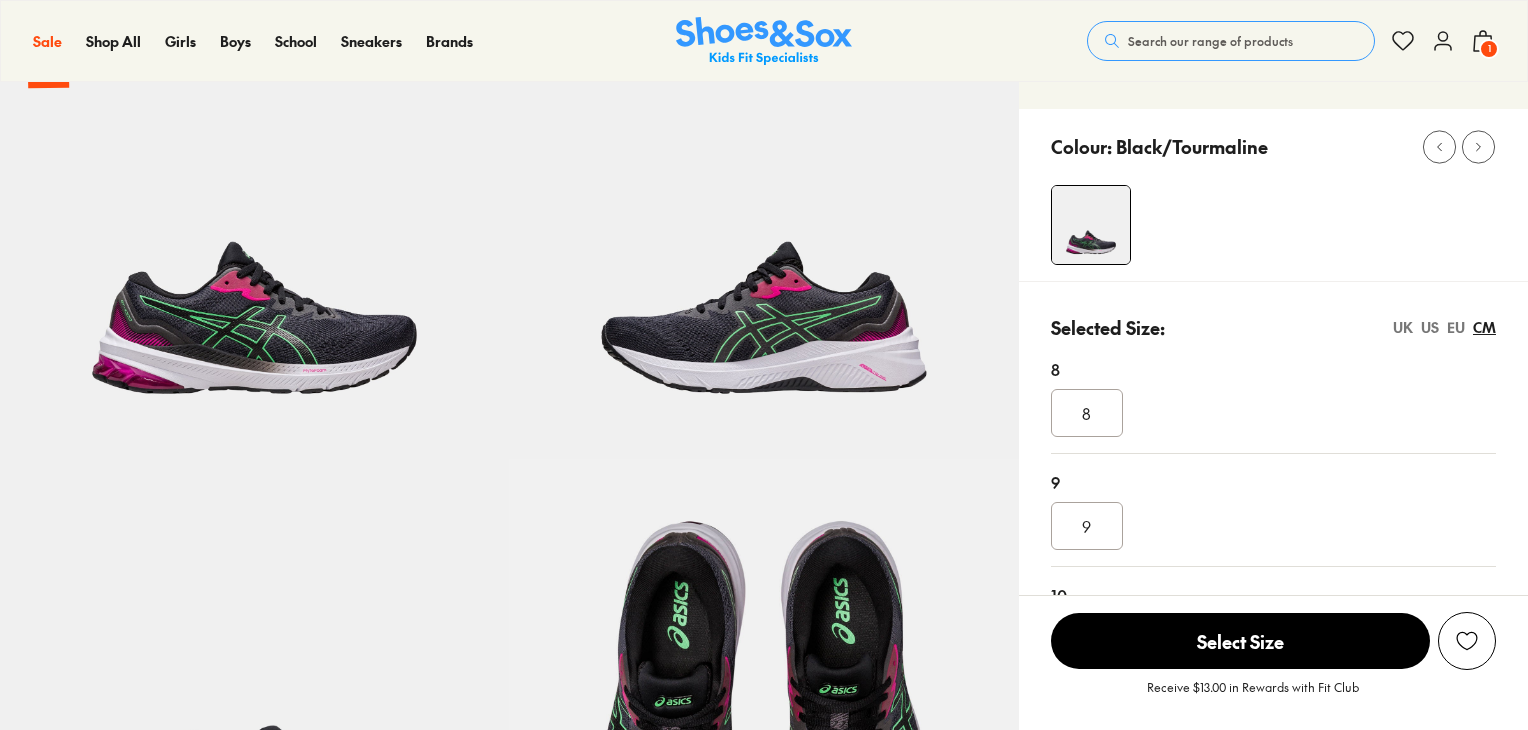 scroll, scrollTop: 172, scrollLeft: 0, axis: vertical 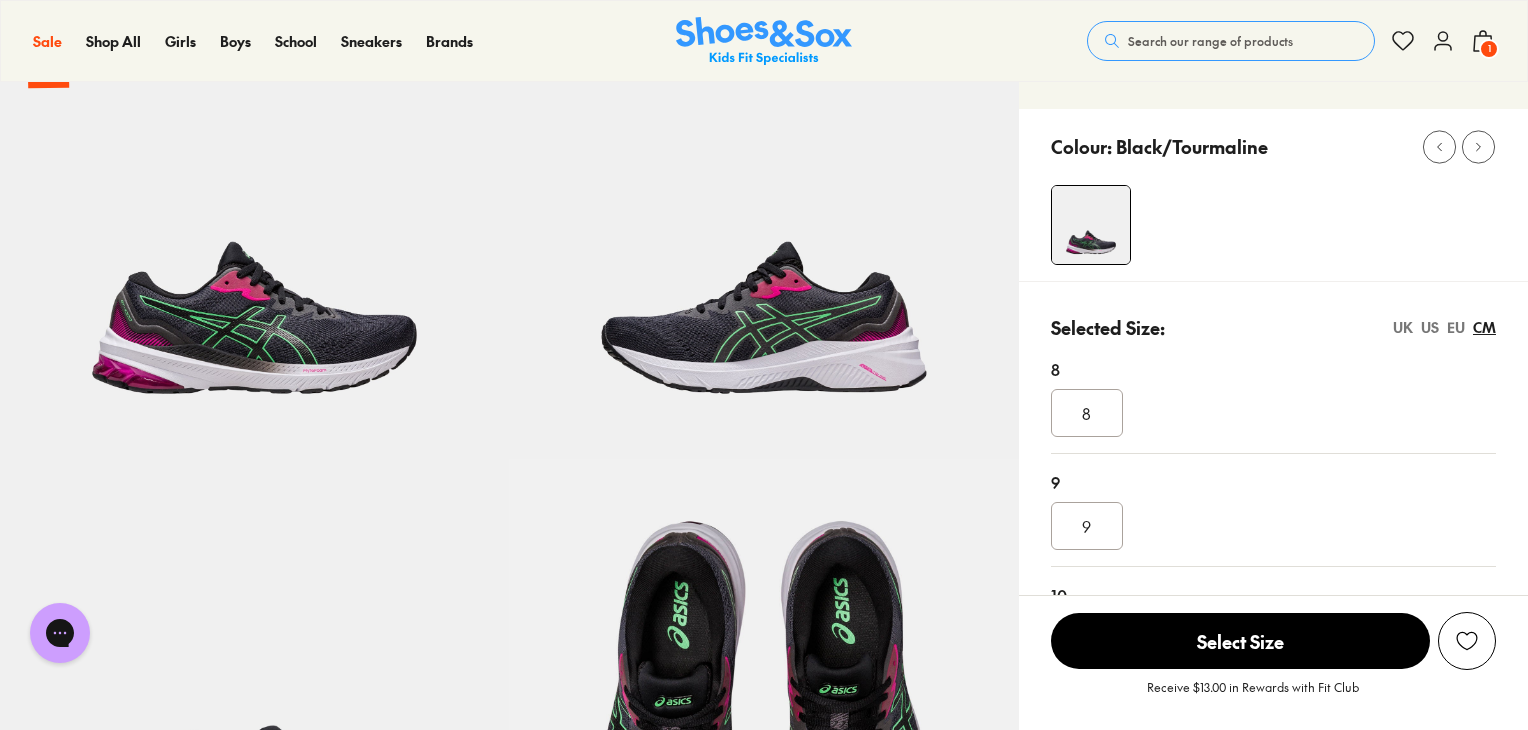 click on "CM" at bounding box center (1484, 327) 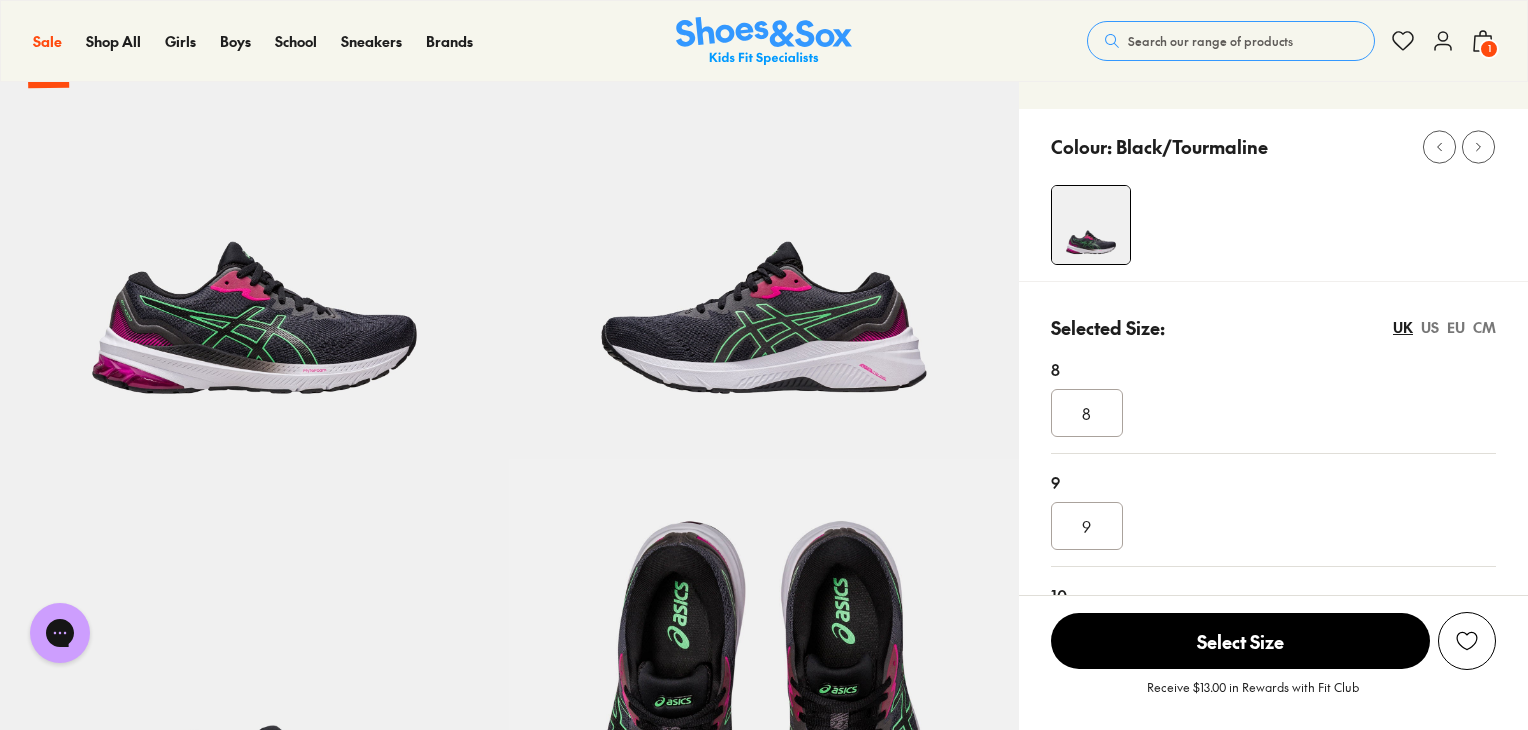 click on "US" at bounding box center [1430, 327] 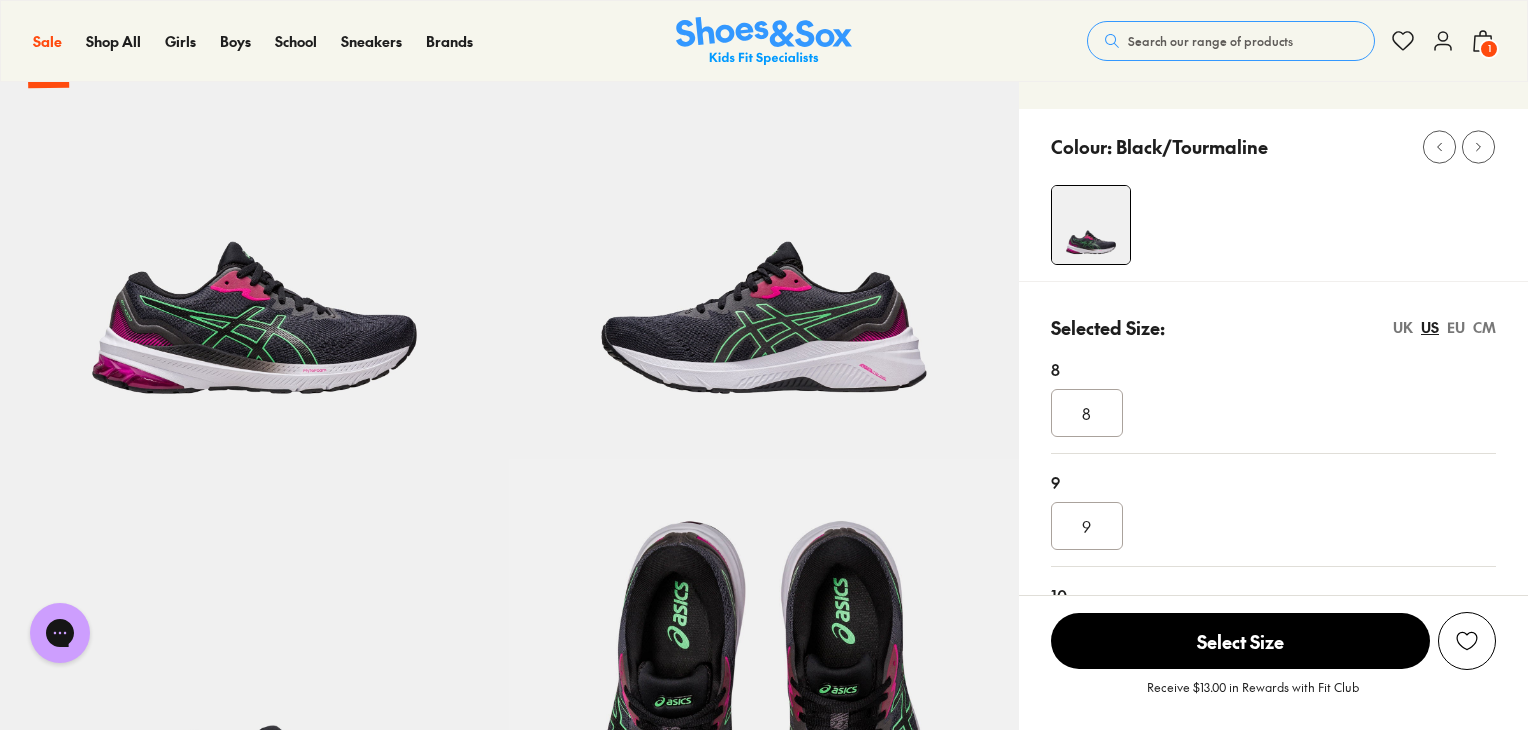 click on "CM" at bounding box center [1484, 327] 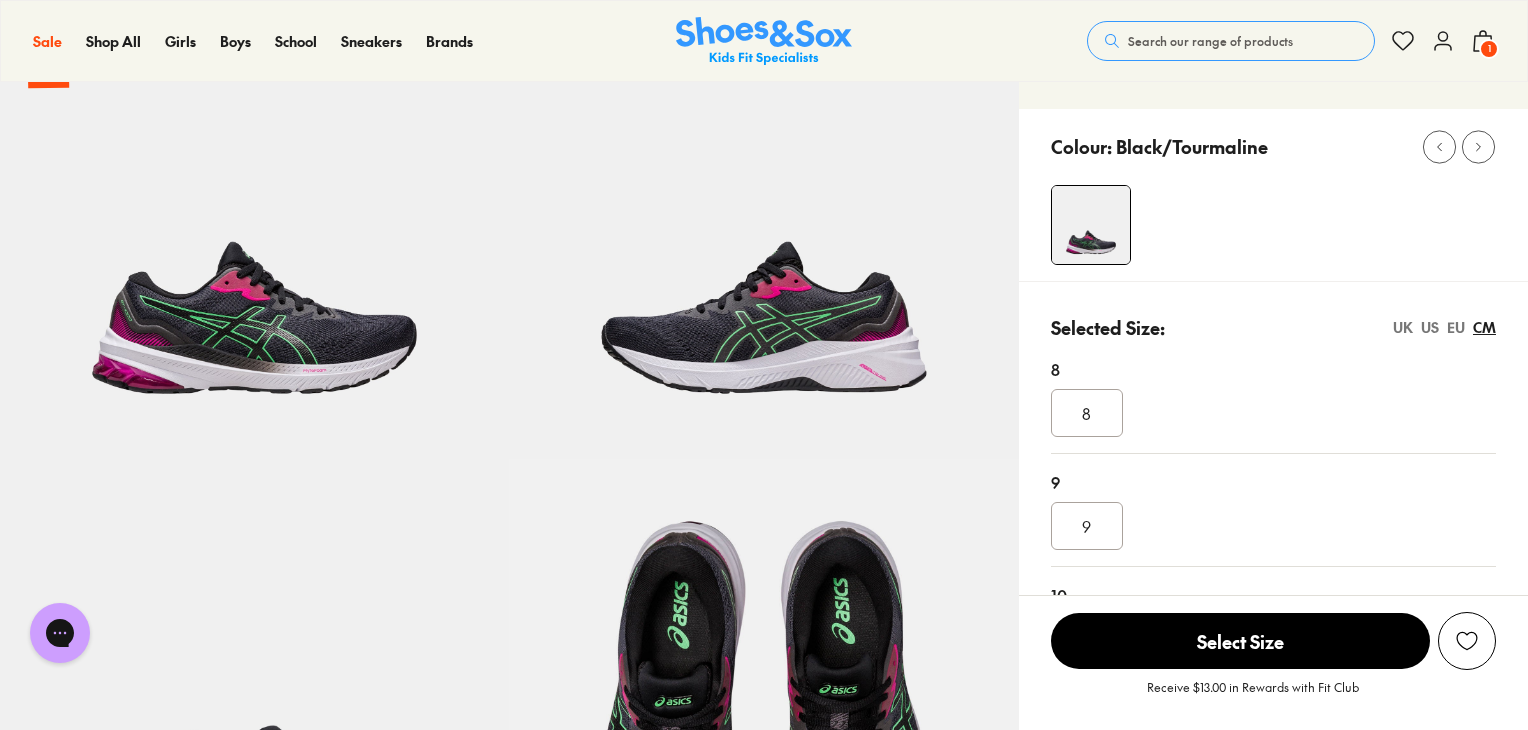 click on "US" at bounding box center (1430, 327) 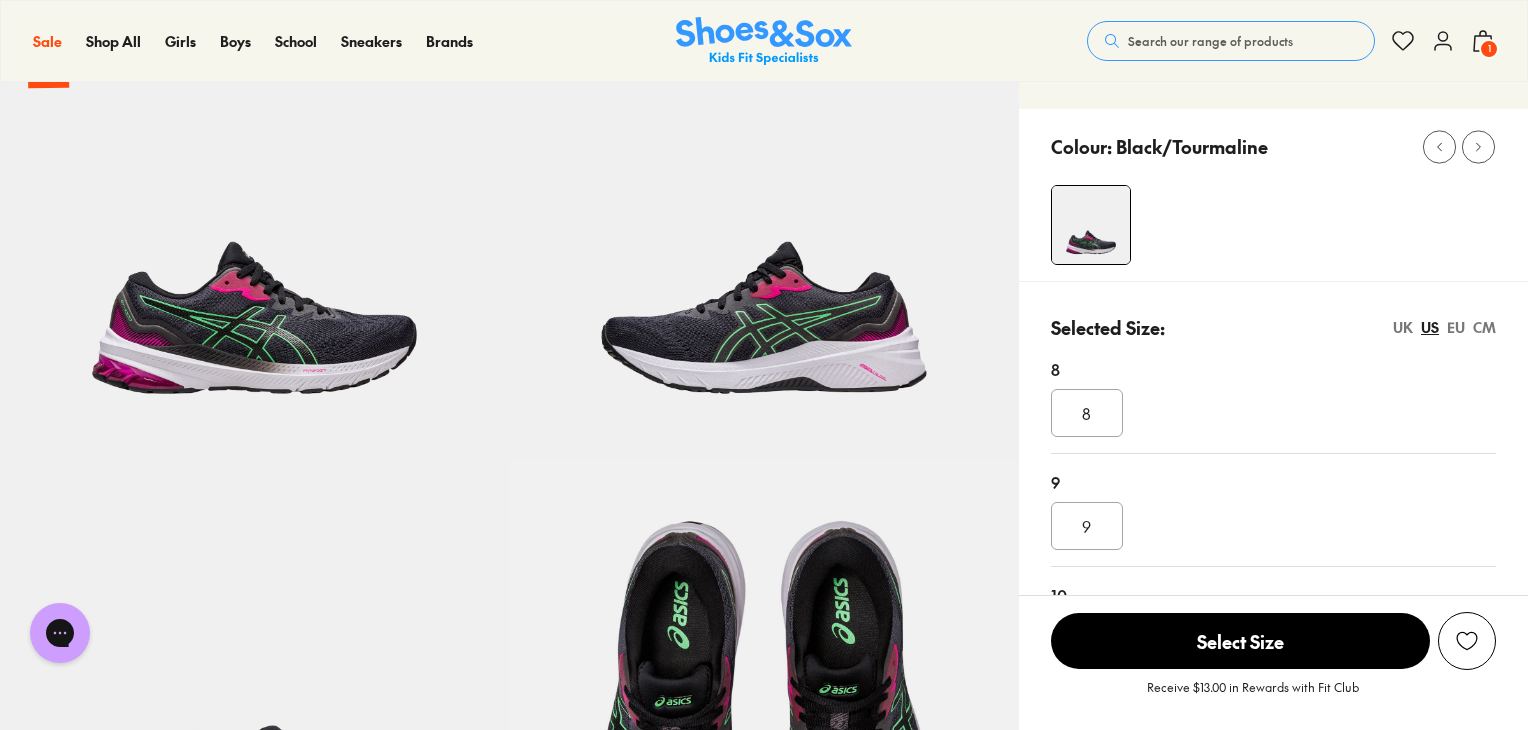 click on "CM" at bounding box center (1484, 327) 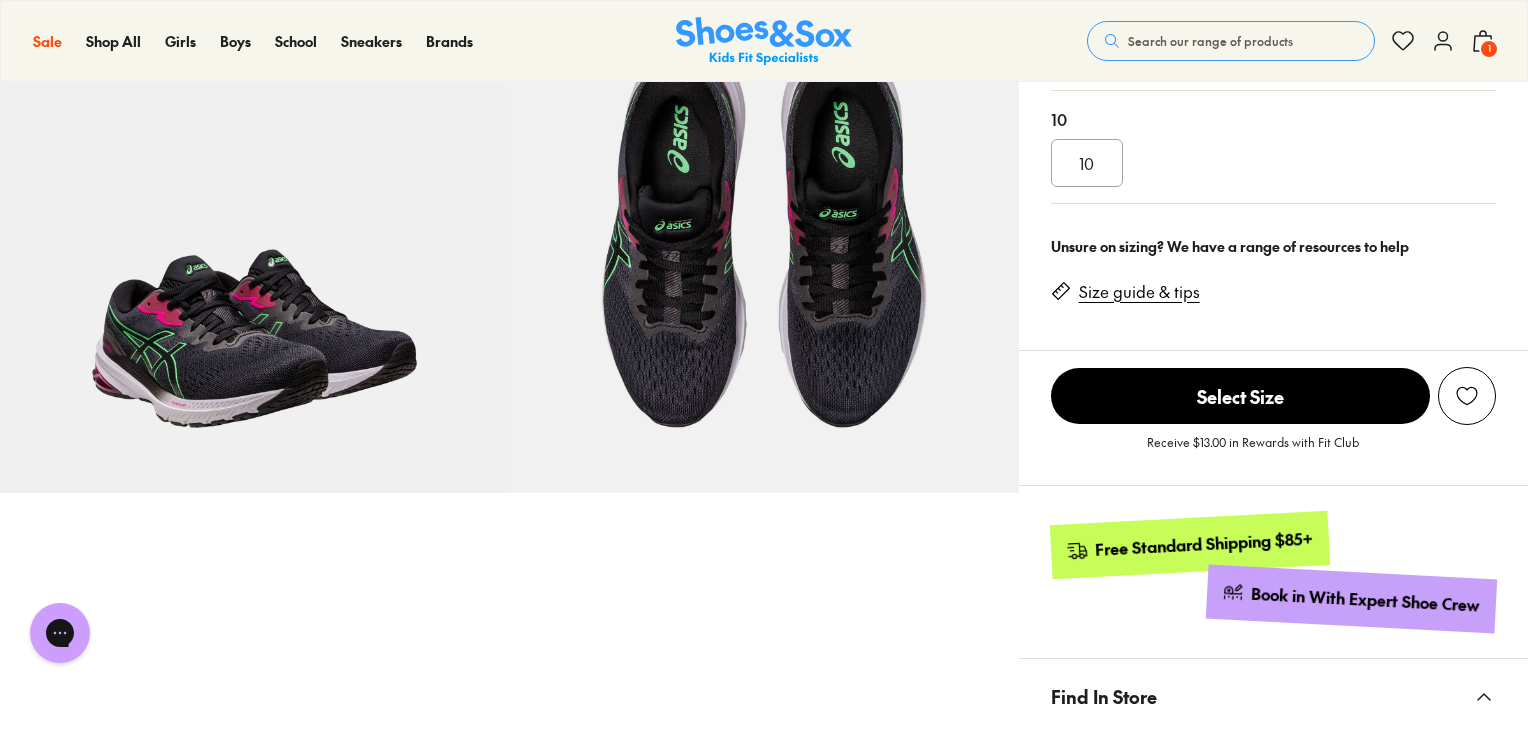 scroll, scrollTop: 0, scrollLeft: 0, axis: both 